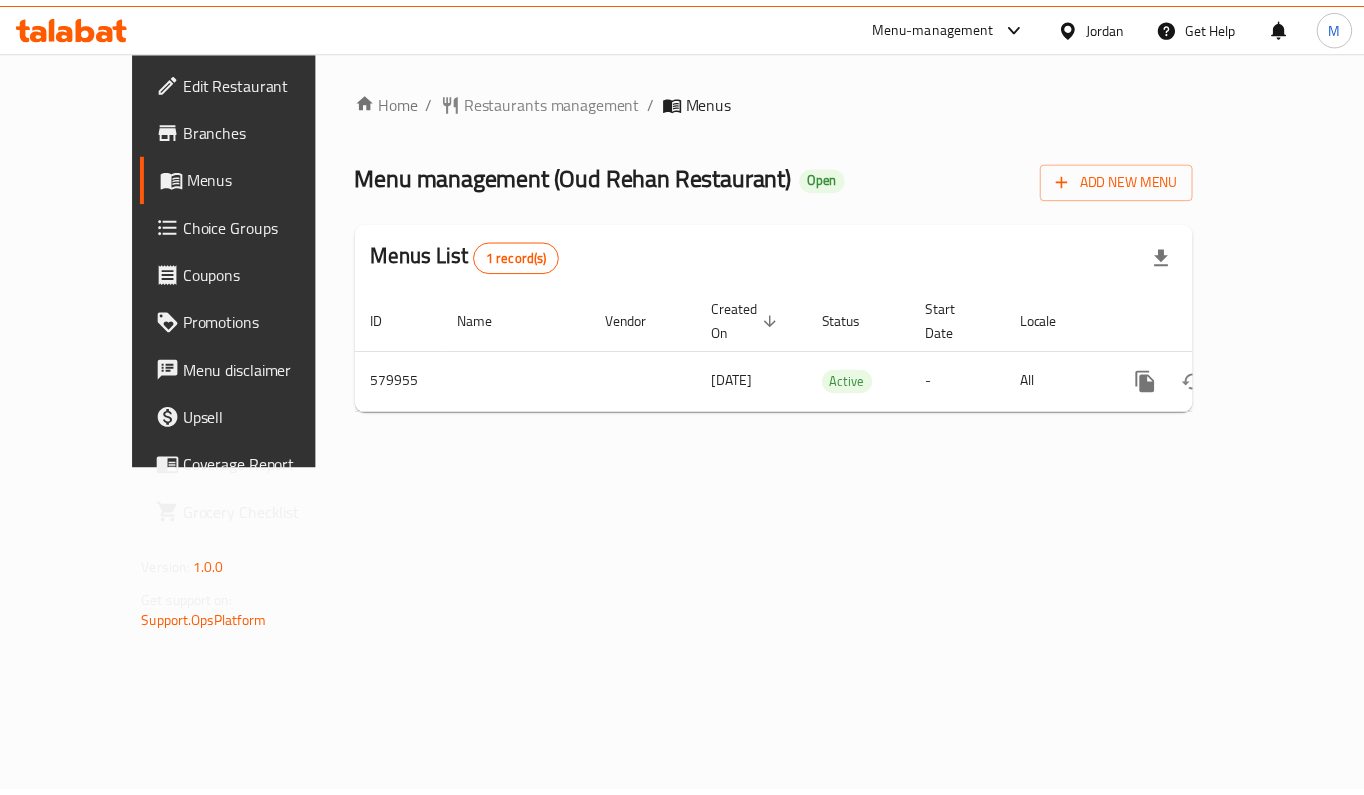 scroll, scrollTop: 0, scrollLeft: 0, axis: both 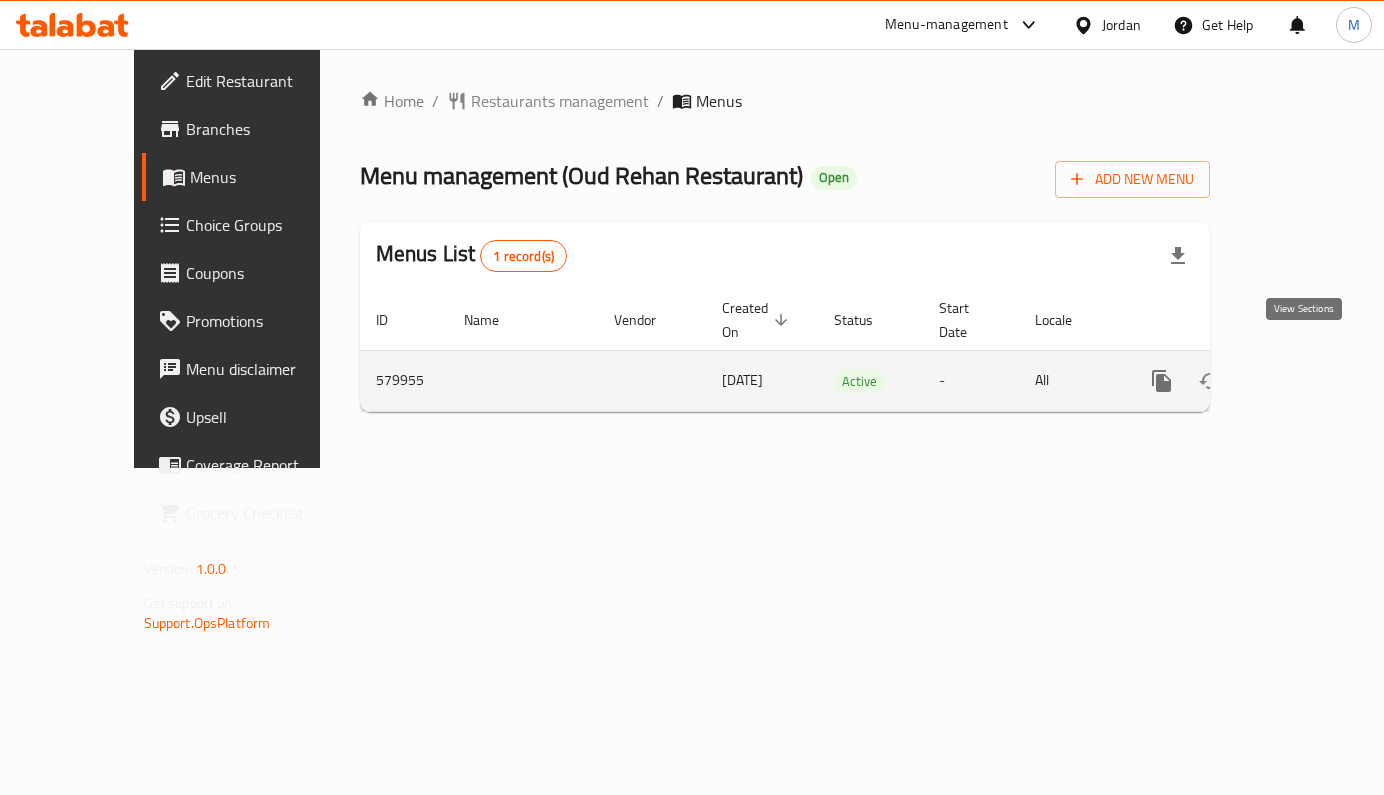 click at bounding box center (1306, 381) 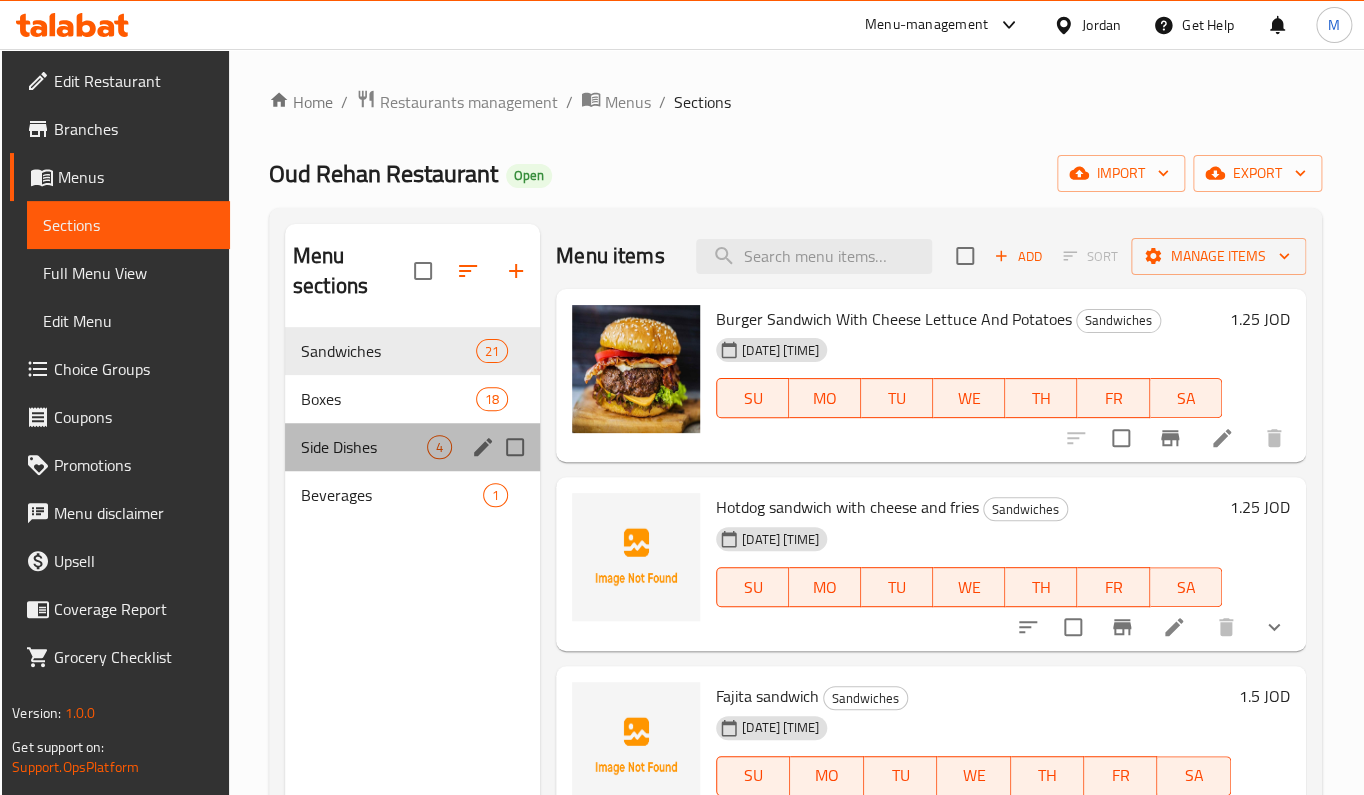 click on "Side Dishes 4" at bounding box center (412, 447) 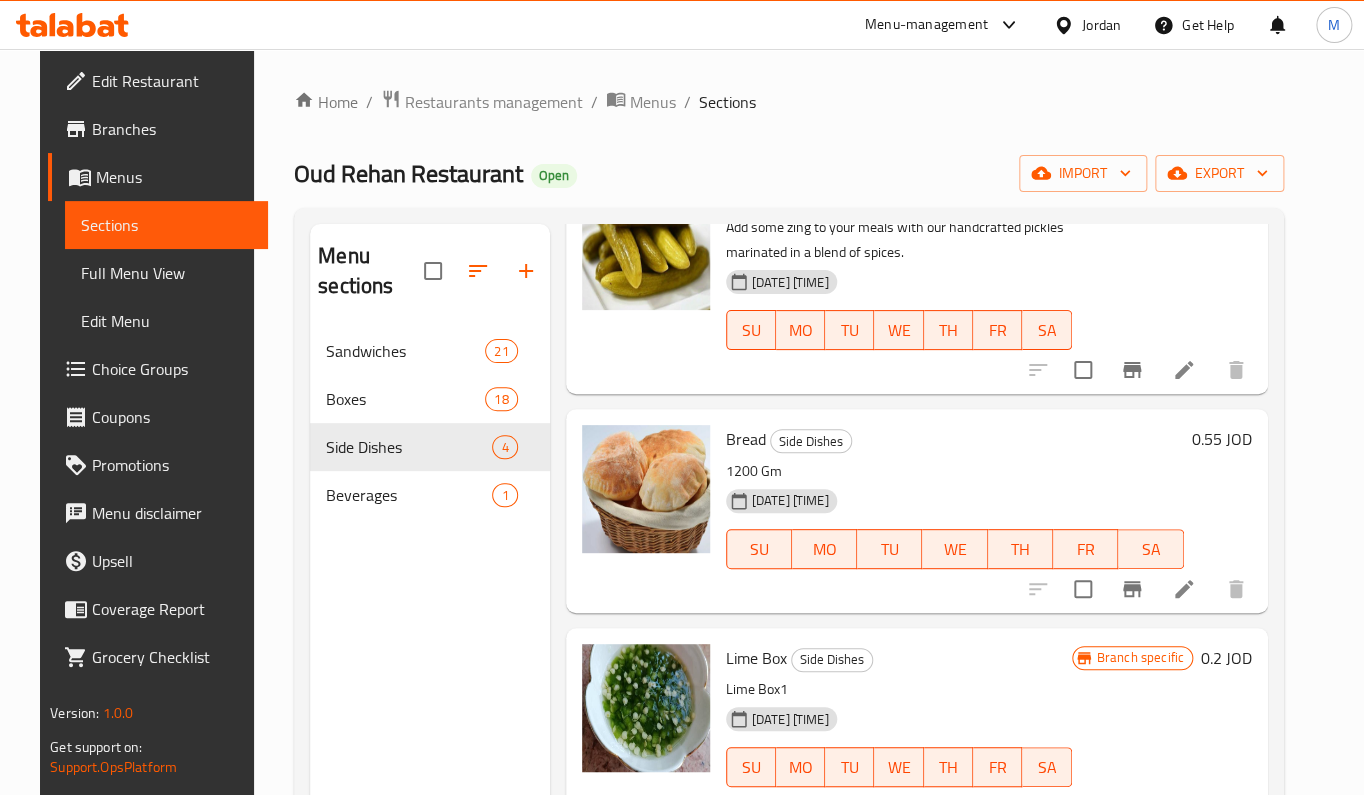 scroll, scrollTop: 0, scrollLeft: 0, axis: both 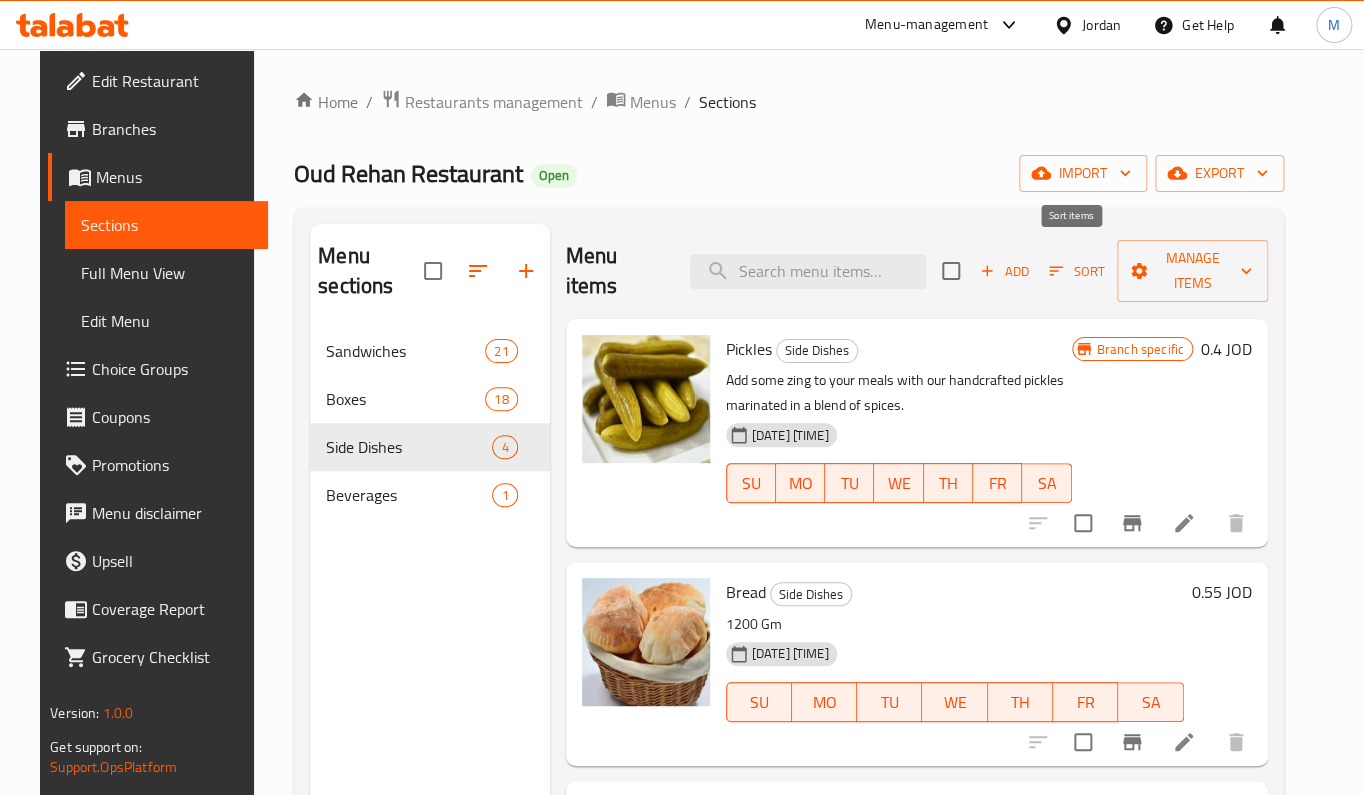 click on "Add Sort Manage items" at bounding box center [1104, 271] 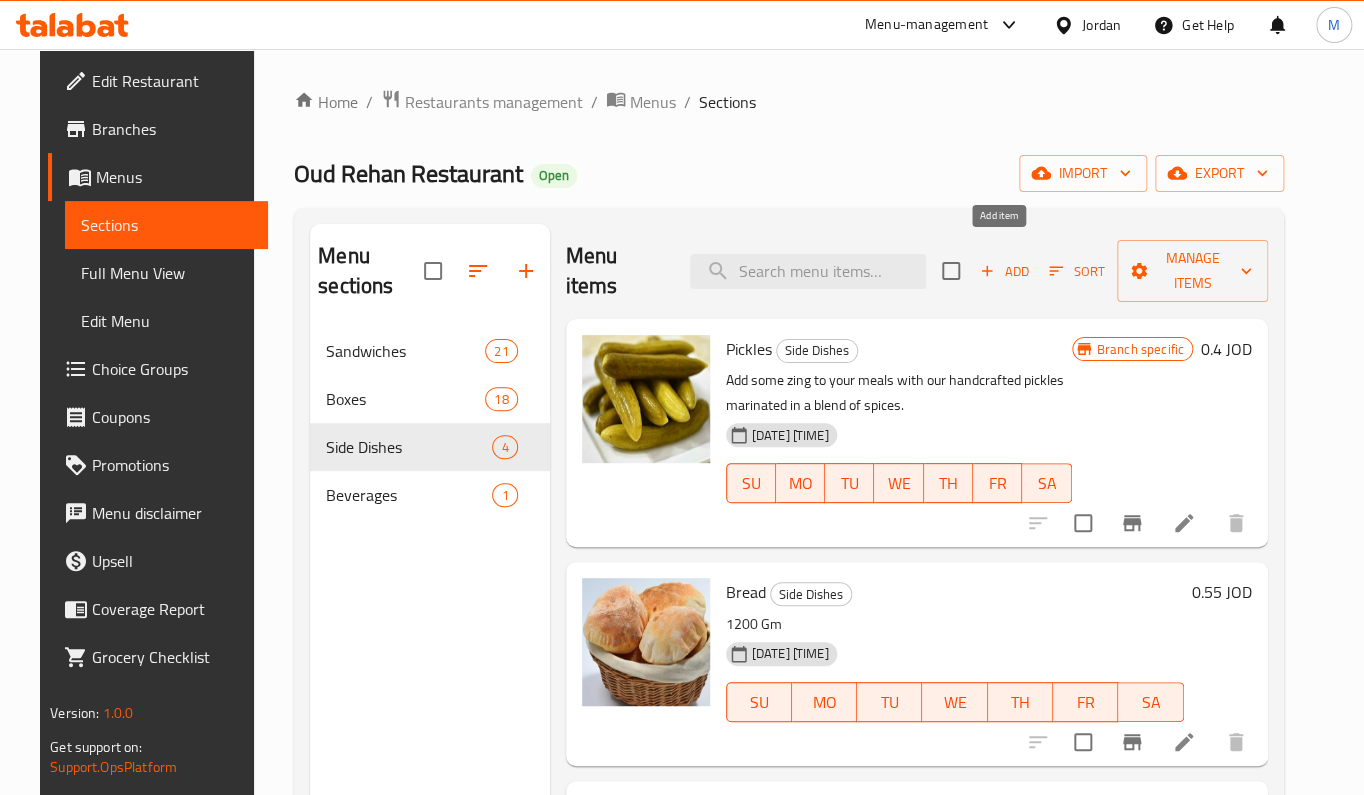 click on "Add" at bounding box center [1004, 271] 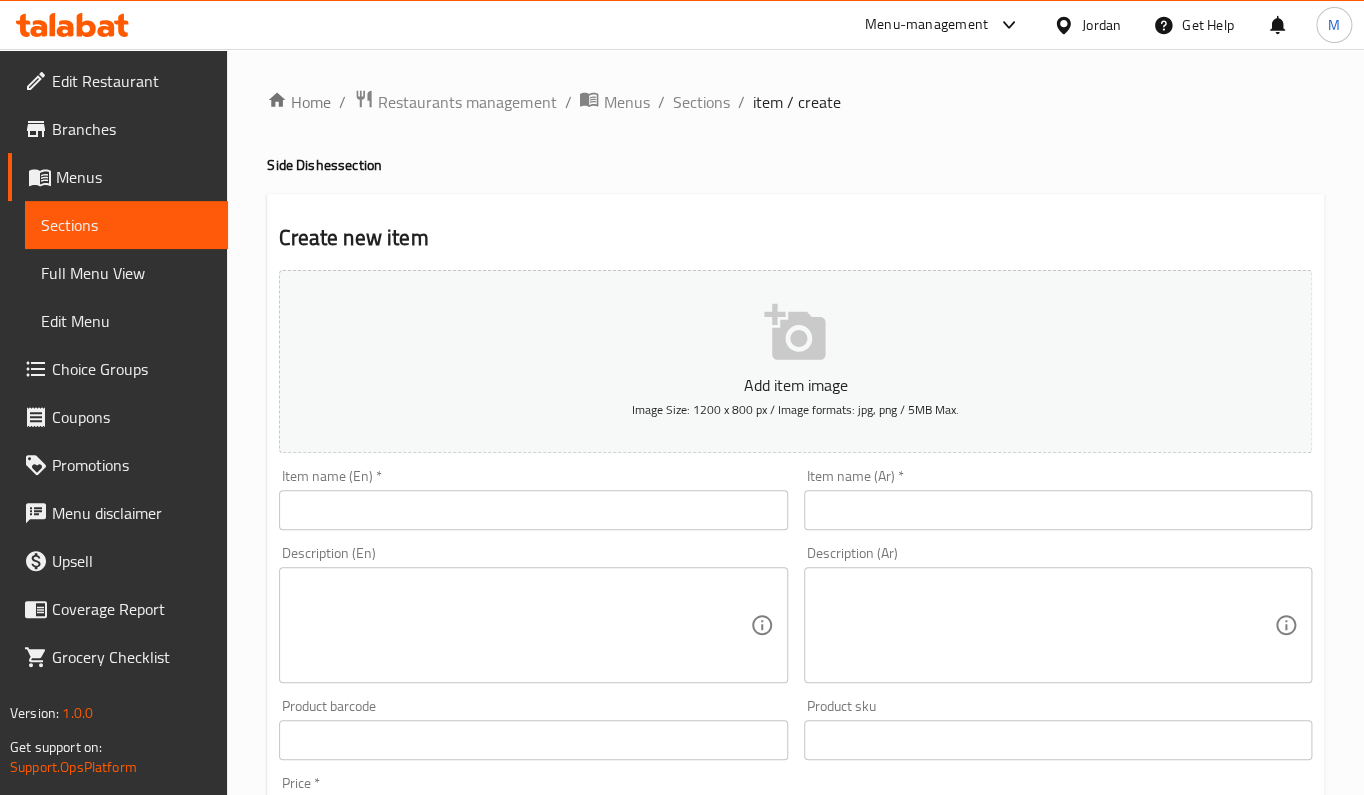 click at bounding box center [1058, 510] 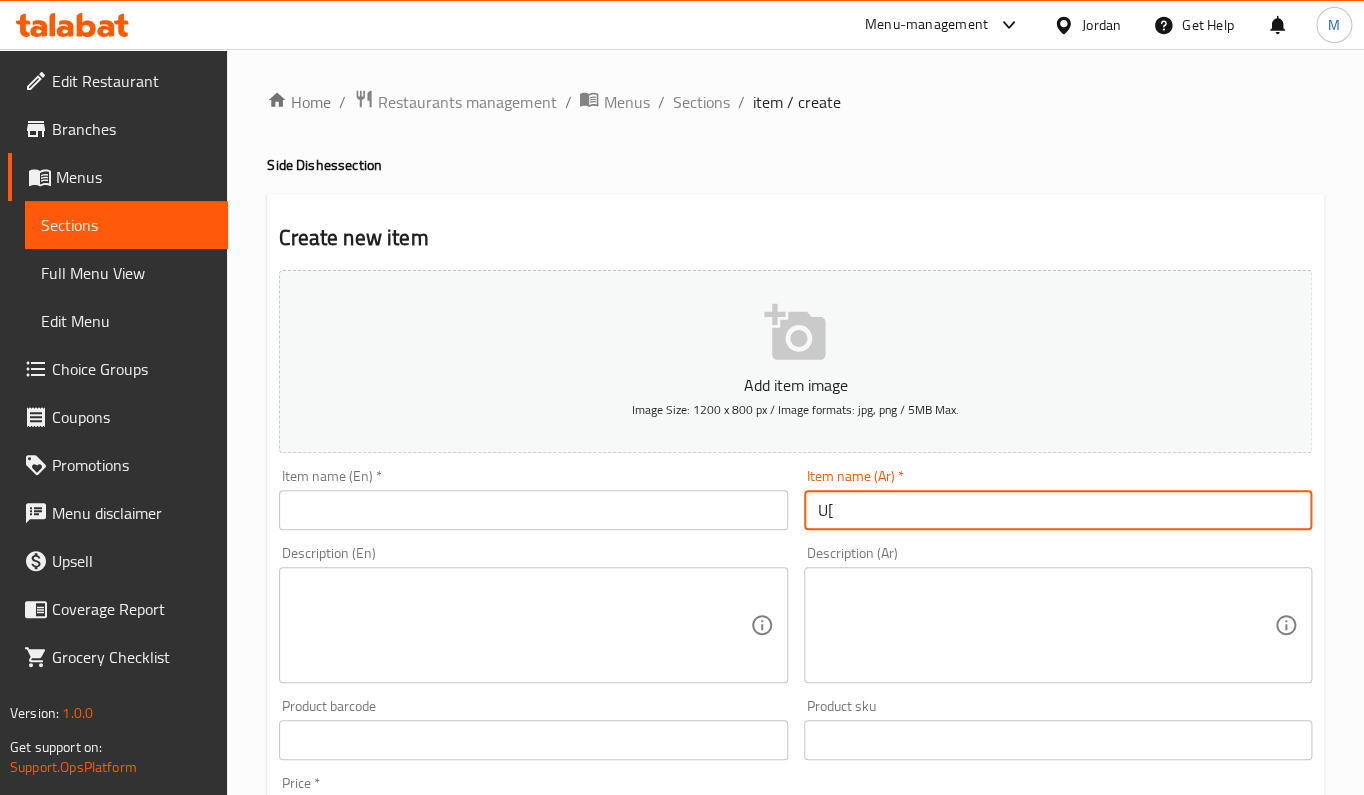 type on "U" 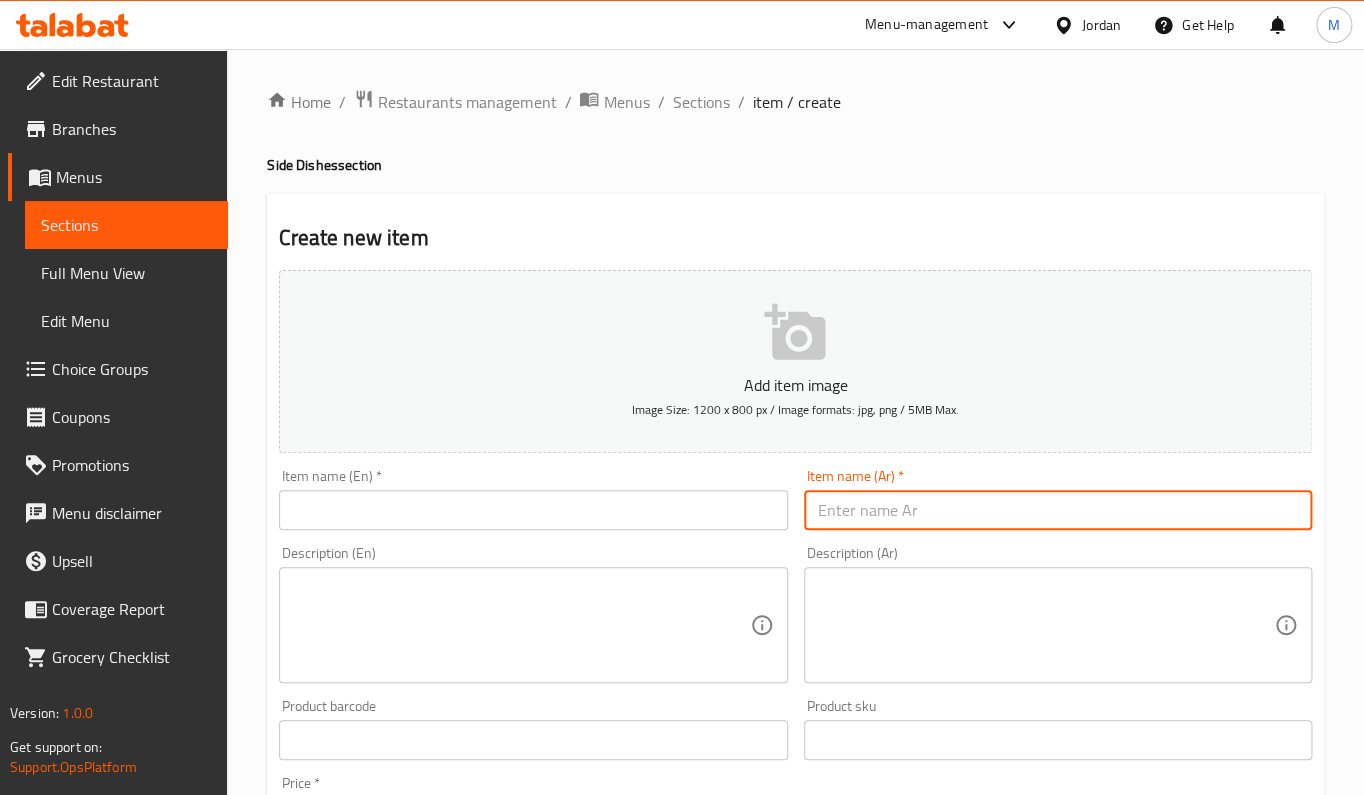 type on "U" 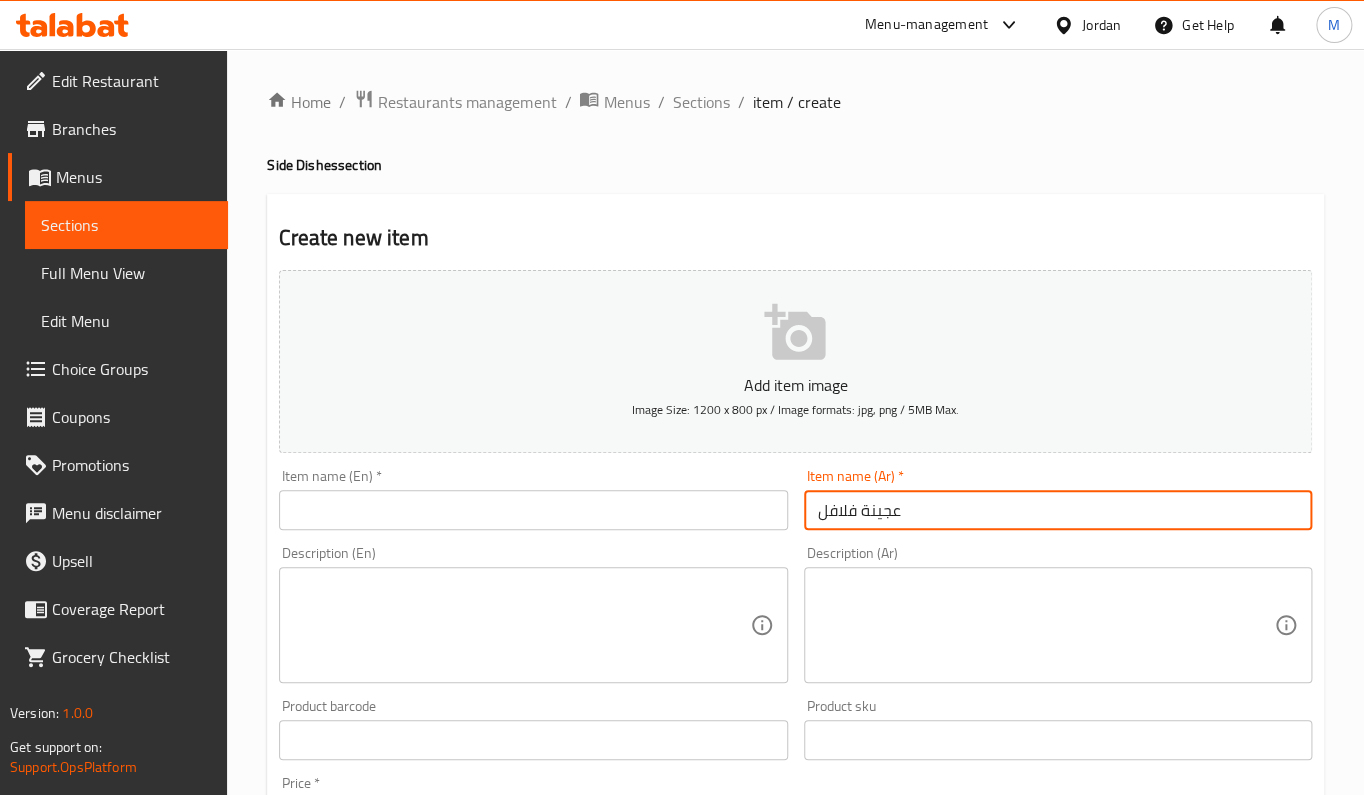 type on "عجينة فلافل" 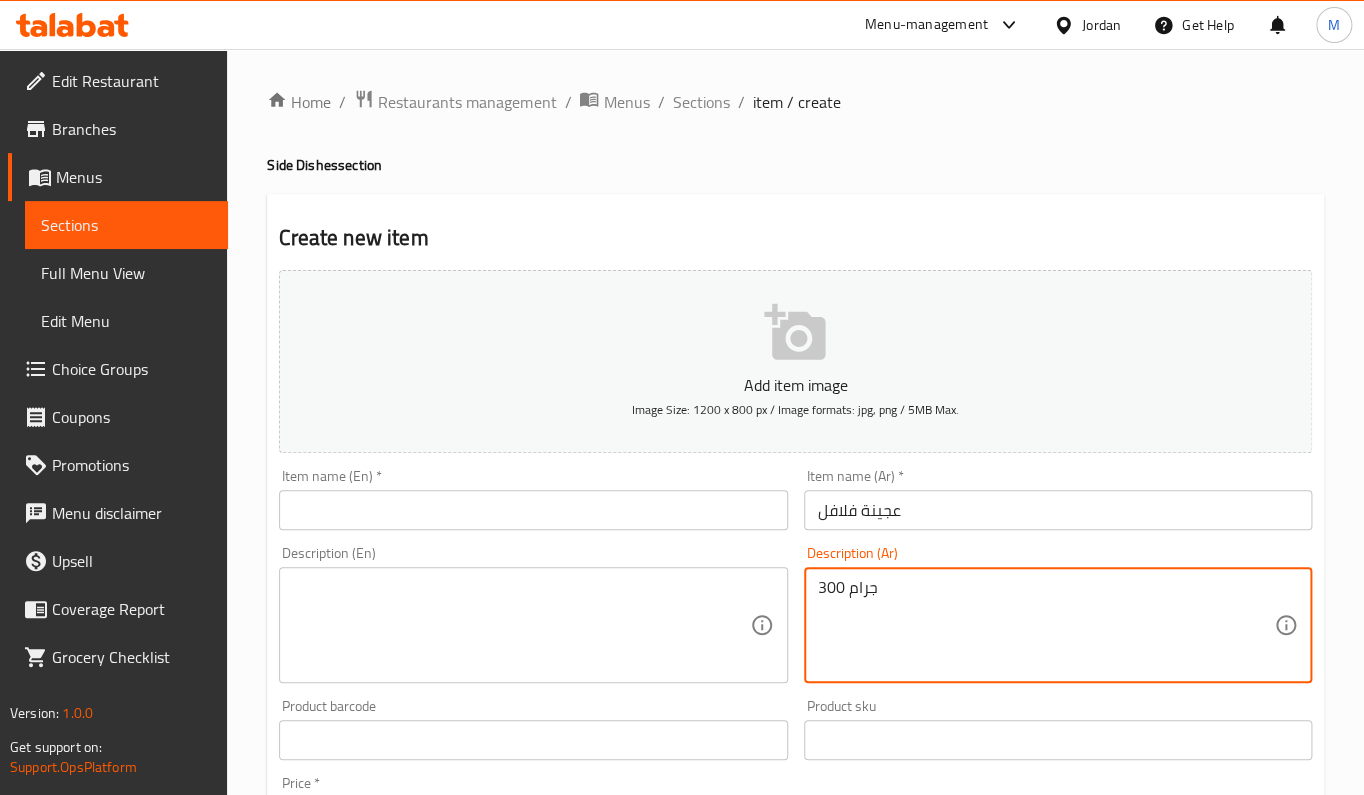 click on "300 جرام" at bounding box center [1046, 625] 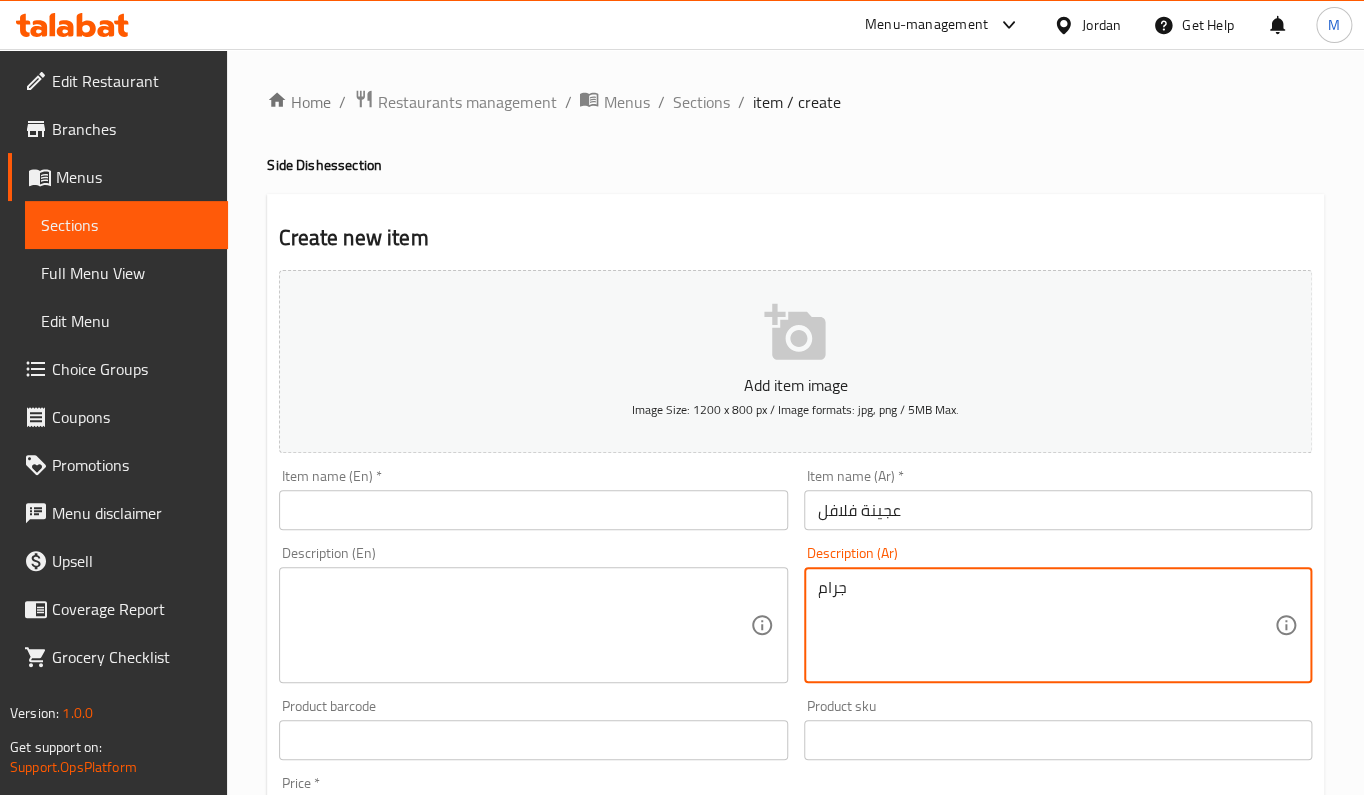 type on "جرام" 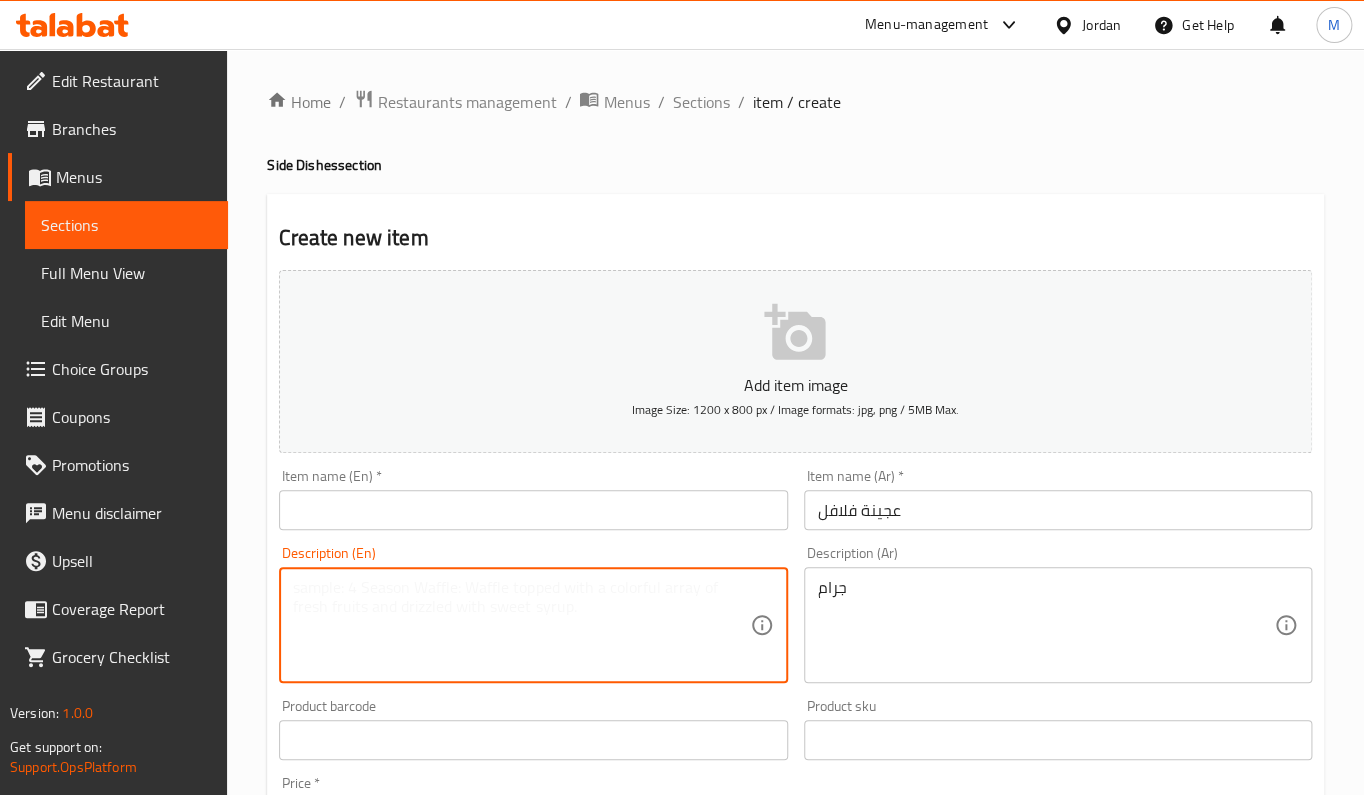 type on "ل" 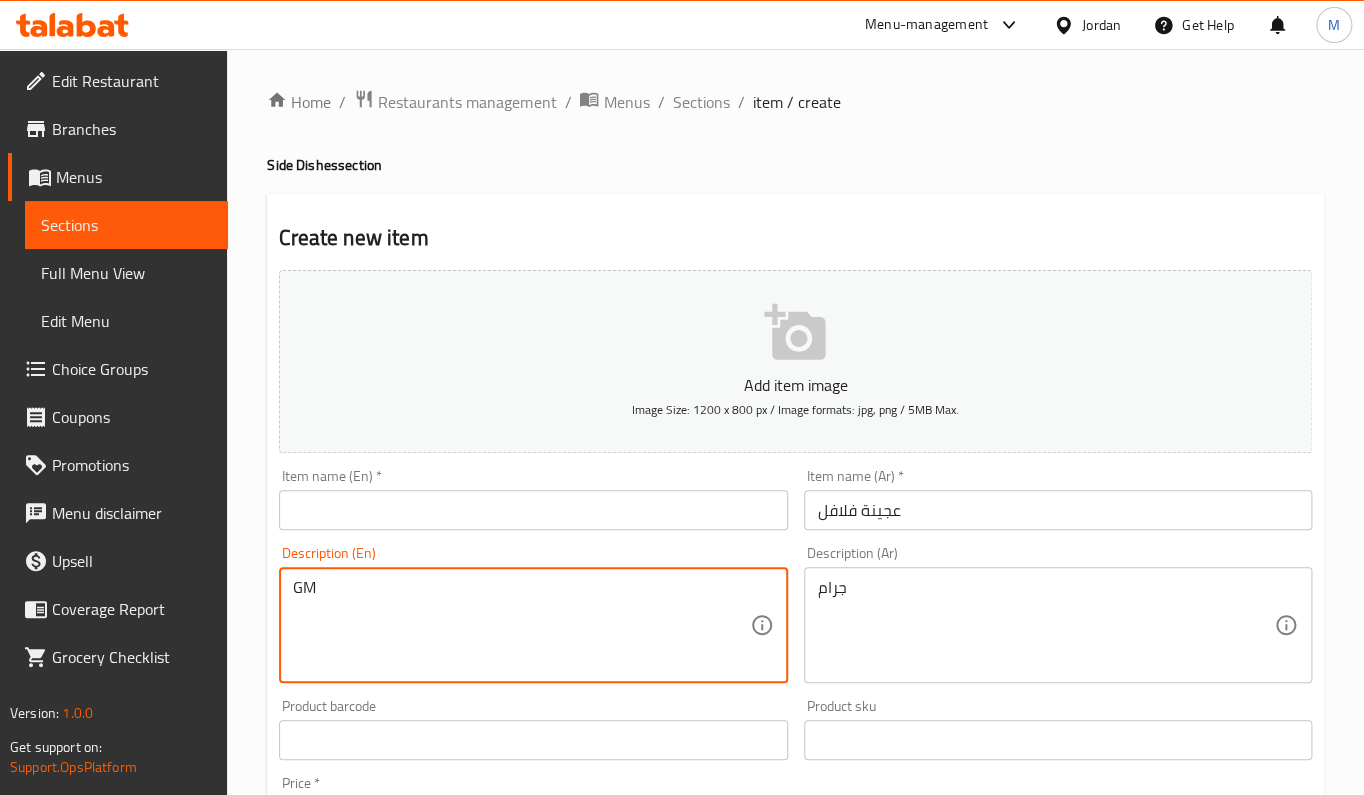 paste on "300" 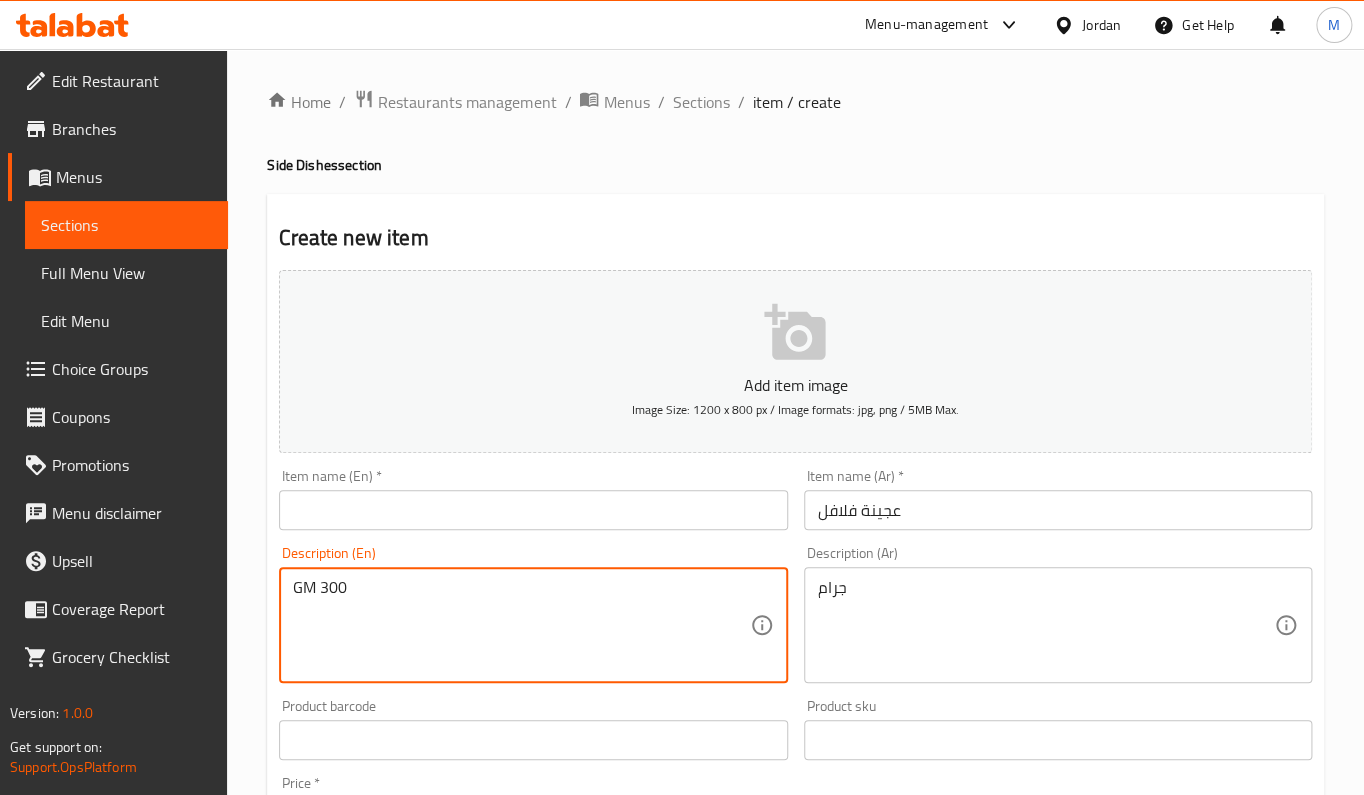 type on "GM 300" 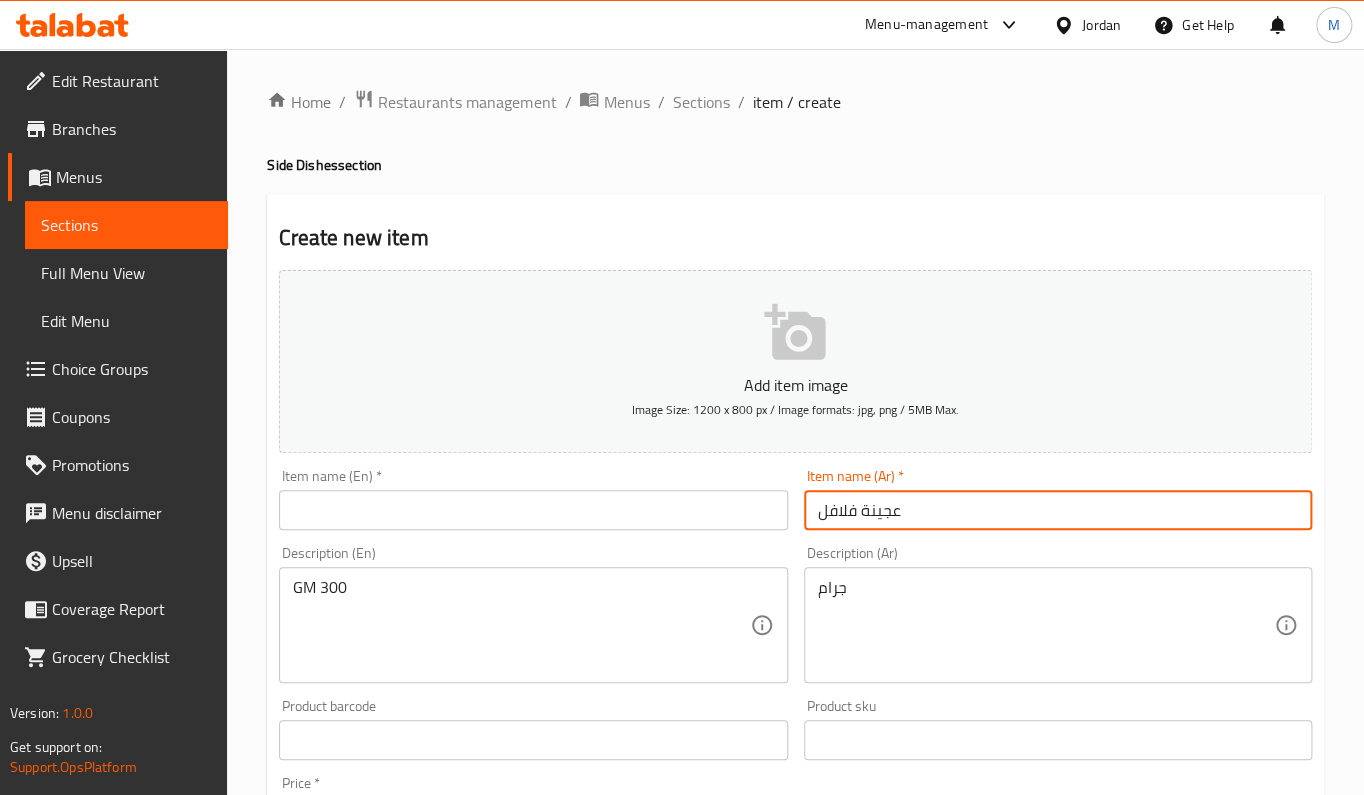 drag, startPoint x: 993, startPoint y: 491, endPoint x: 734, endPoint y: 489, distance: 259.00772 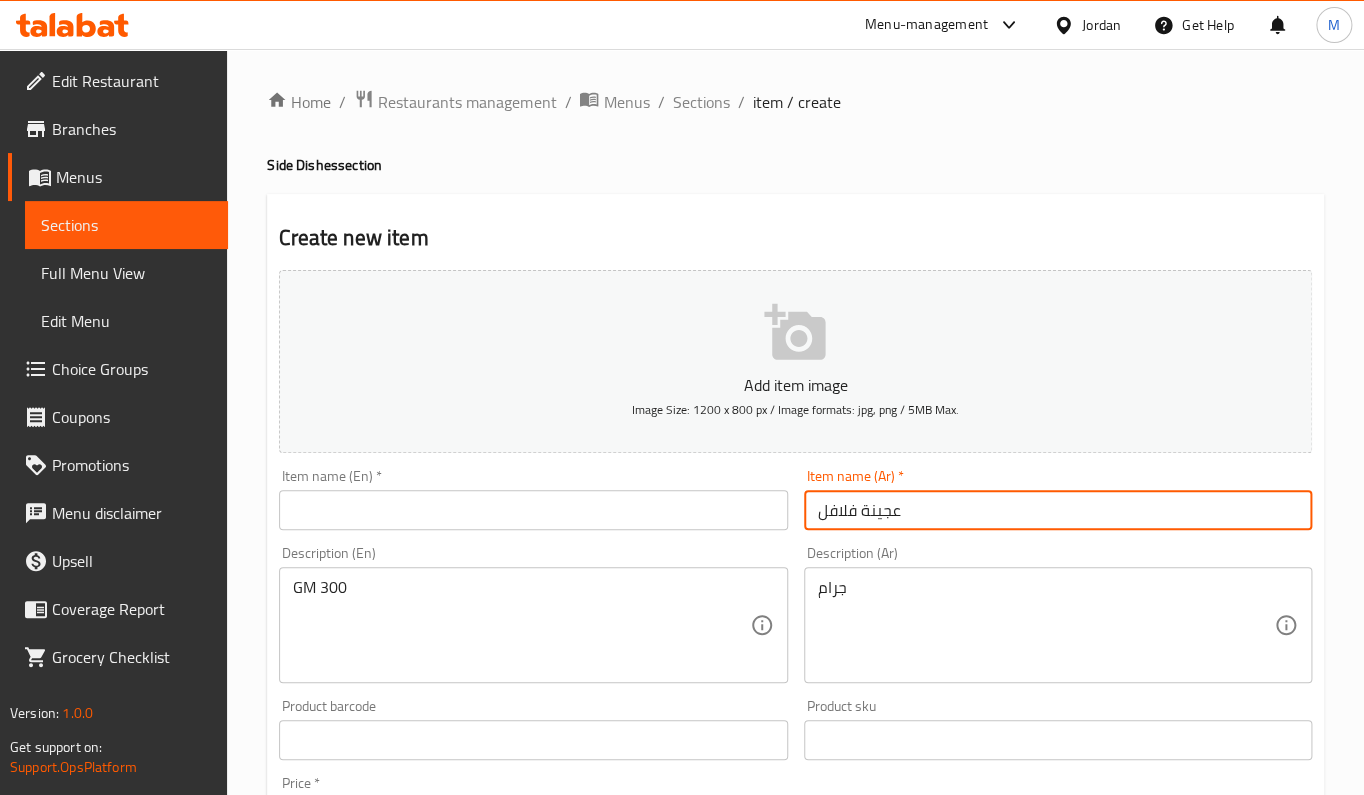 click at bounding box center (533, 510) 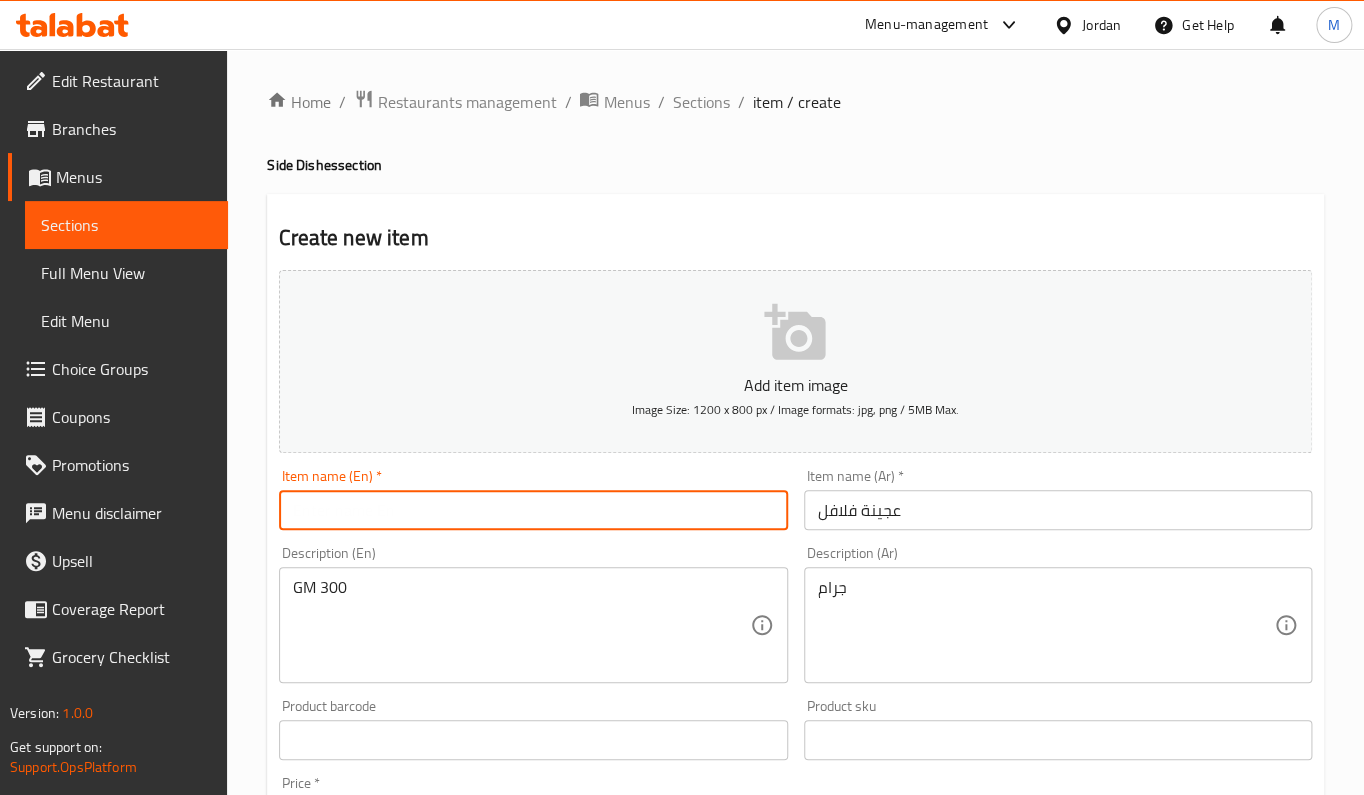 paste on "Falafel dough" 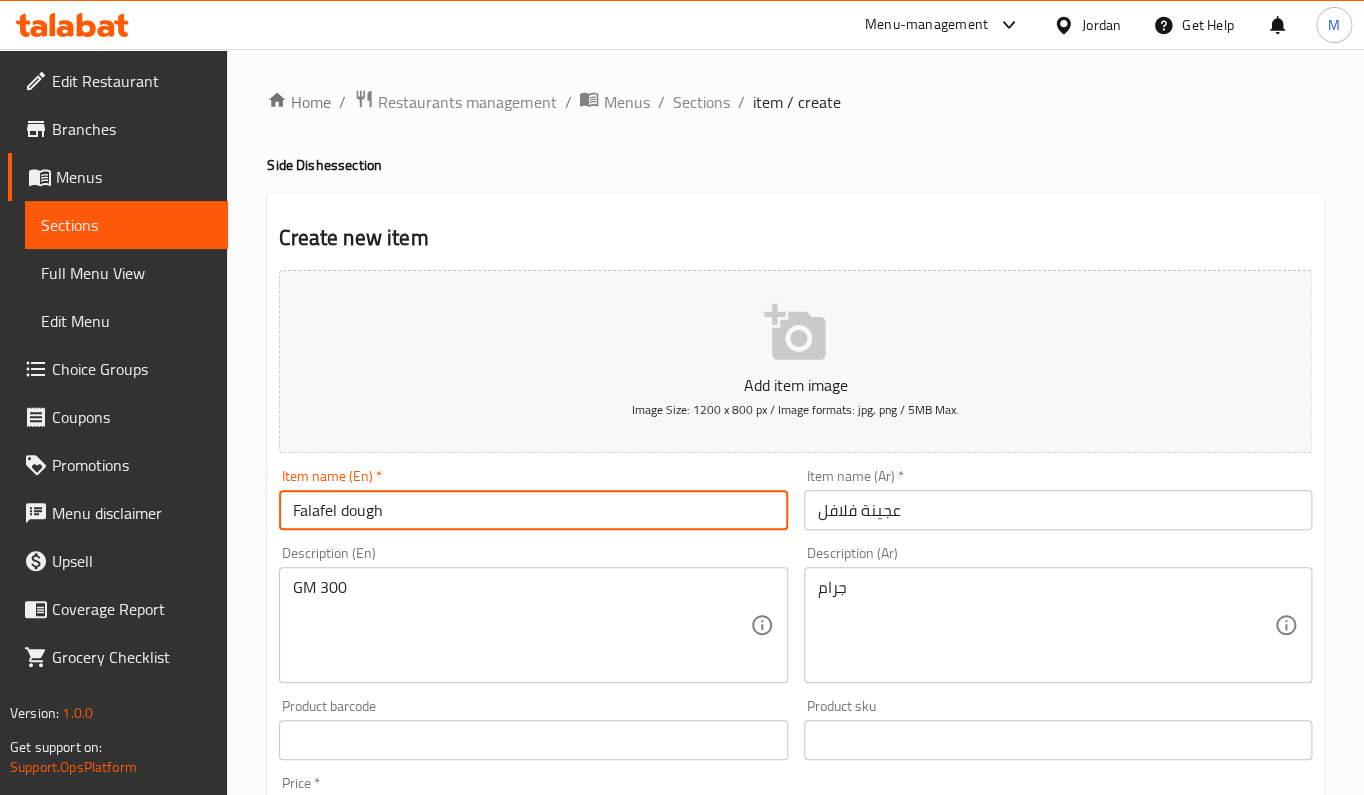 type on "Falafel dough" 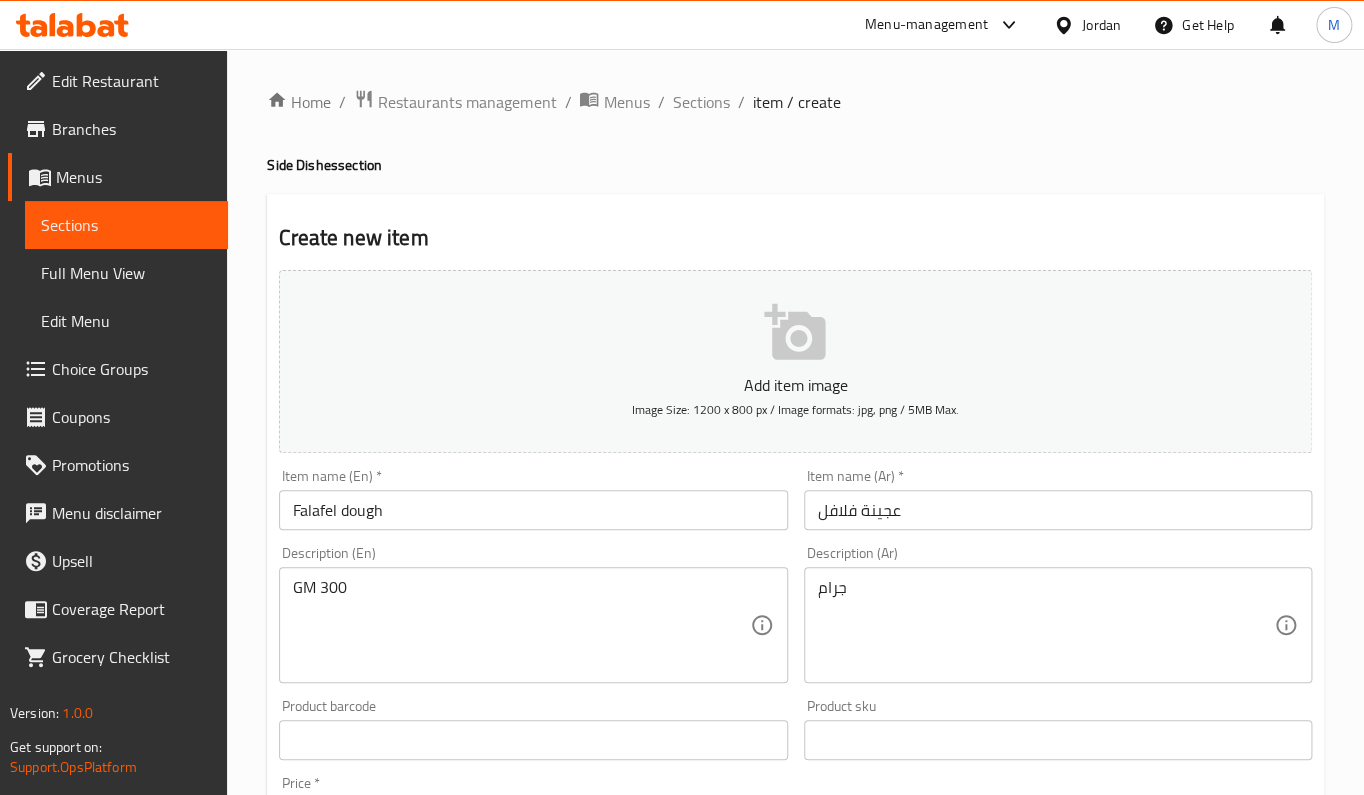 click on "جرام" at bounding box center (1046, 625) 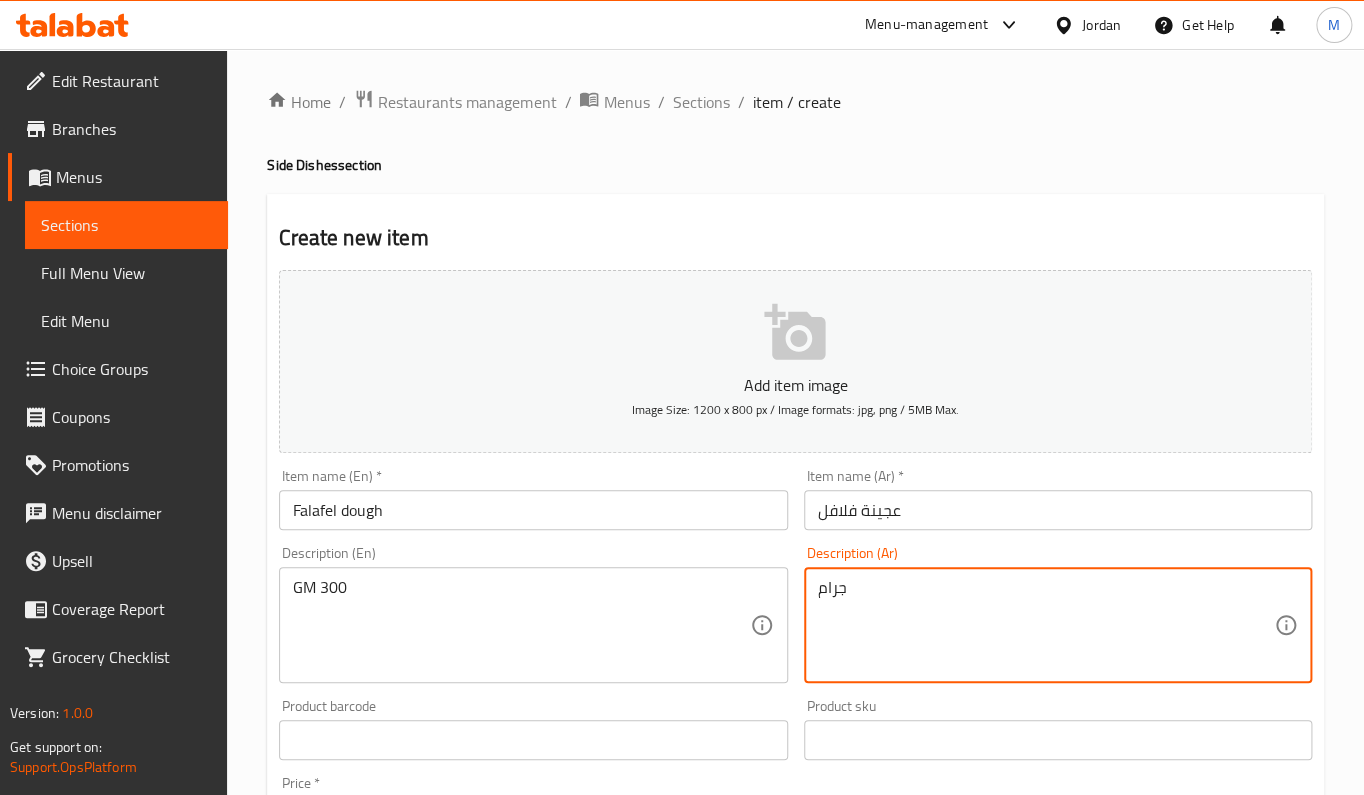 paste on "٣٠٠" 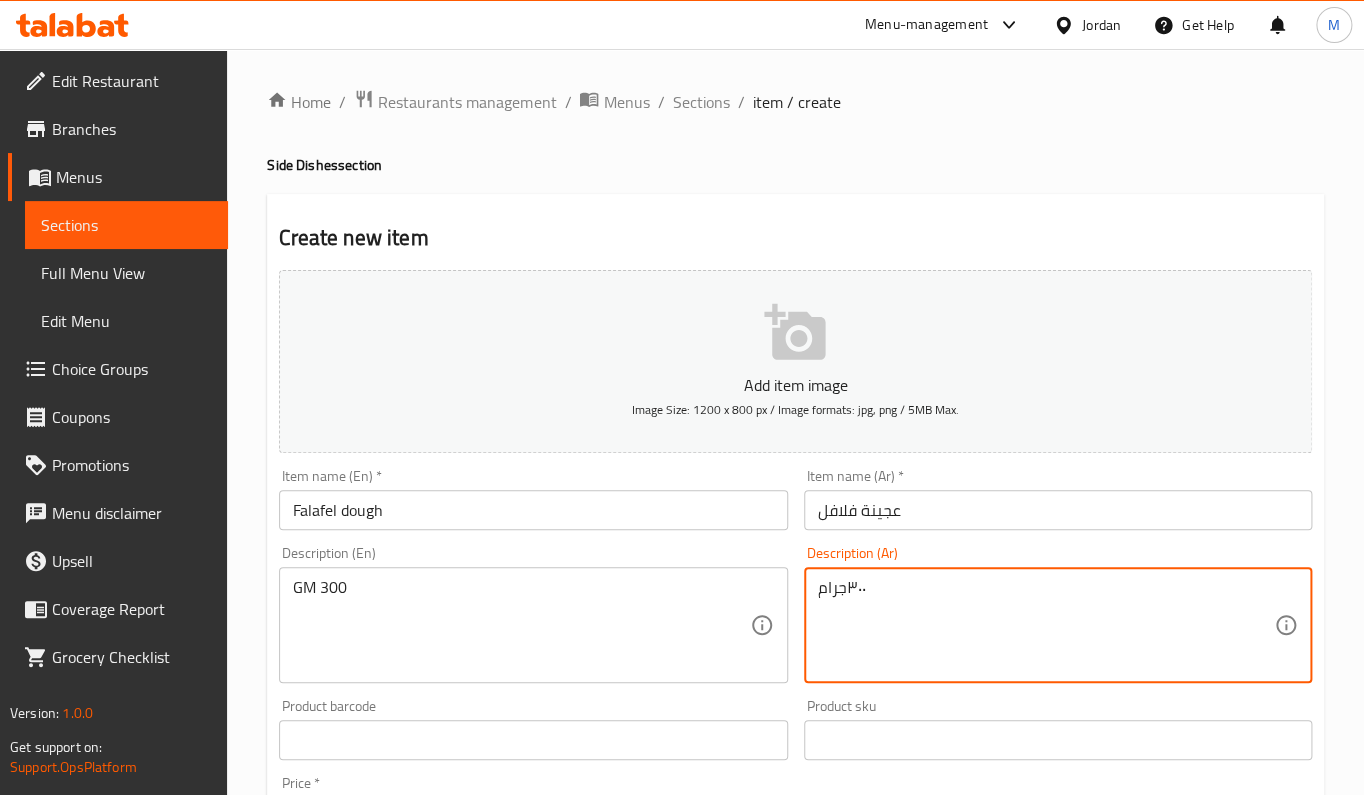 click on "٣٠٠جرام" at bounding box center (1046, 625) 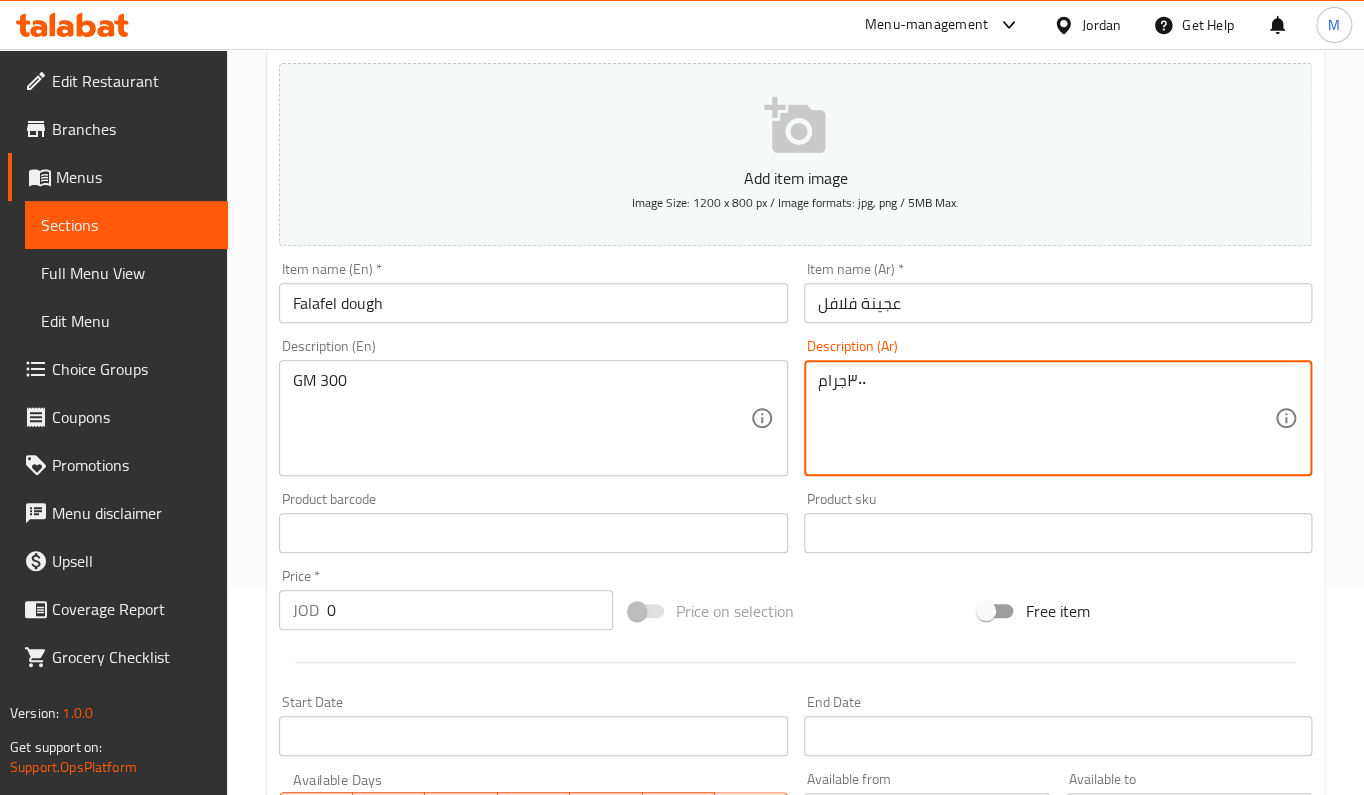 scroll, scrollTop: 266, scrollLeft: 0, axis: vertical 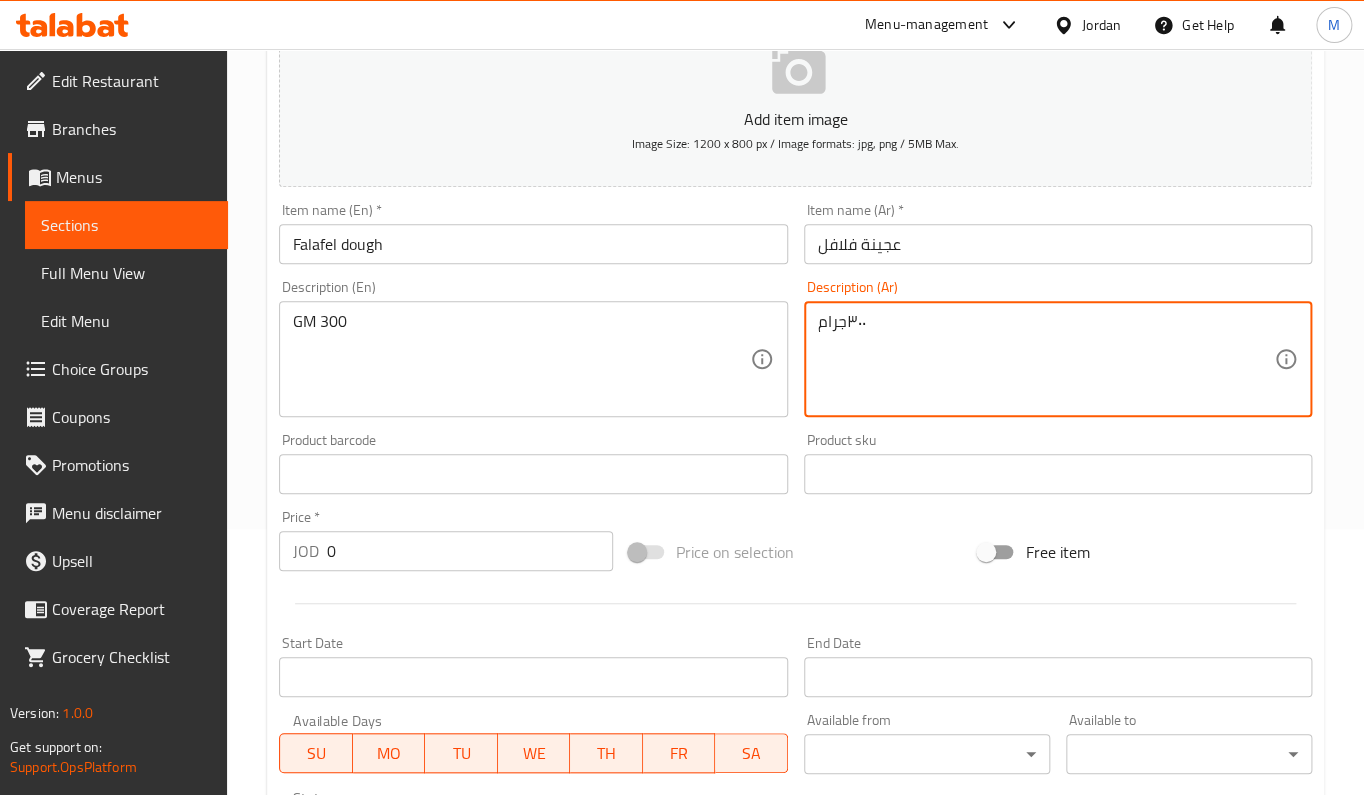 type on "٣٠٠جرام" 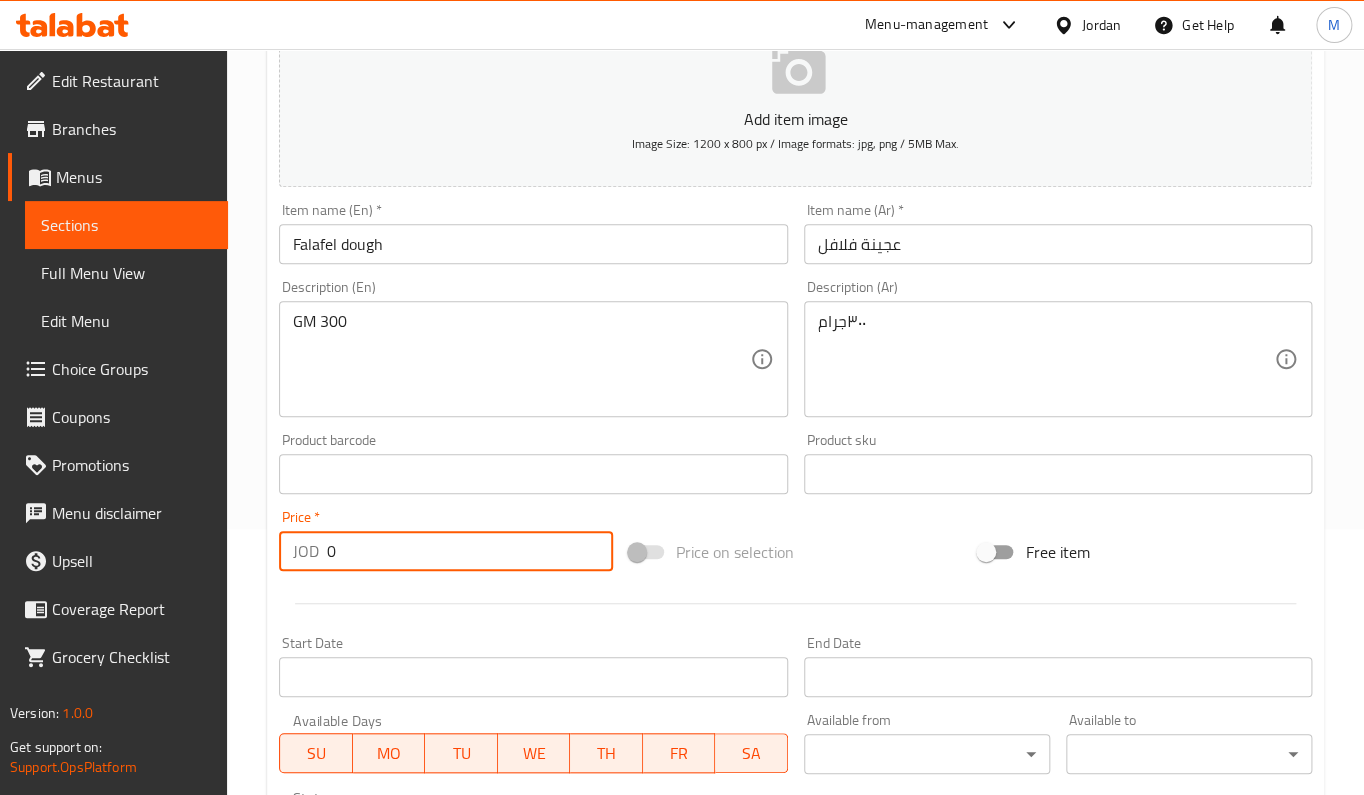 drag, startPoint x: 474, startPoint y: 547, endPoint x: 39, endPoint y: 550, distance: 435.01035 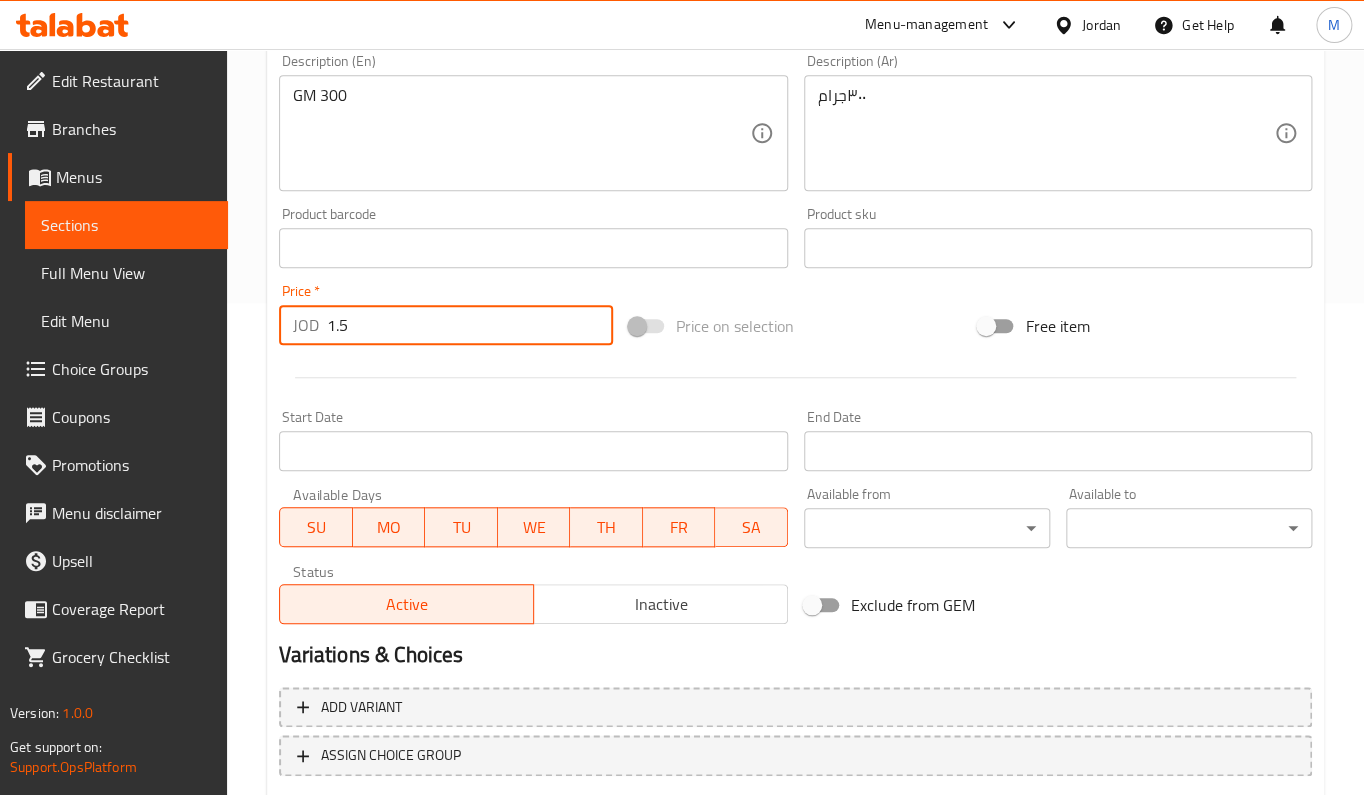 scroll, scrollTop: 618, scrollLeft: 0, axis: vertical 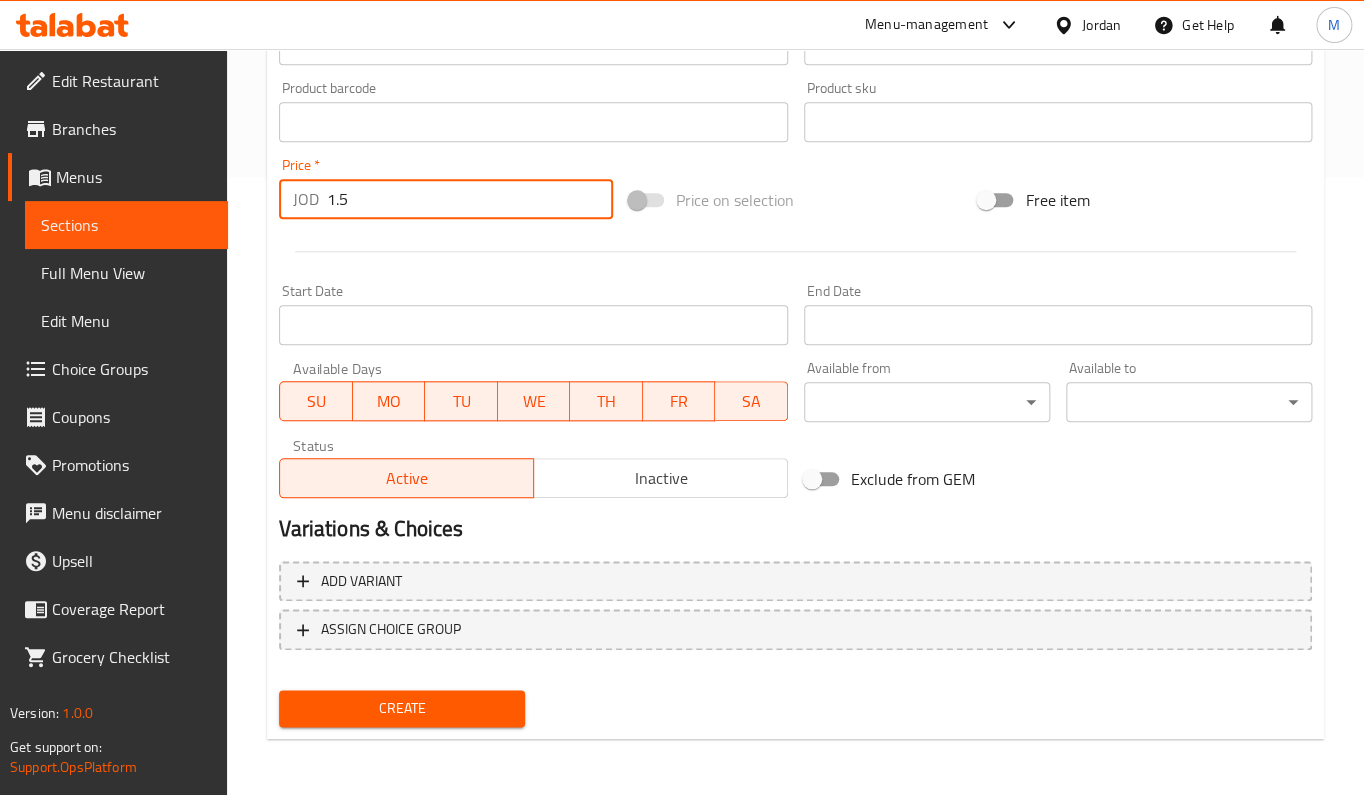 type on "1.5" 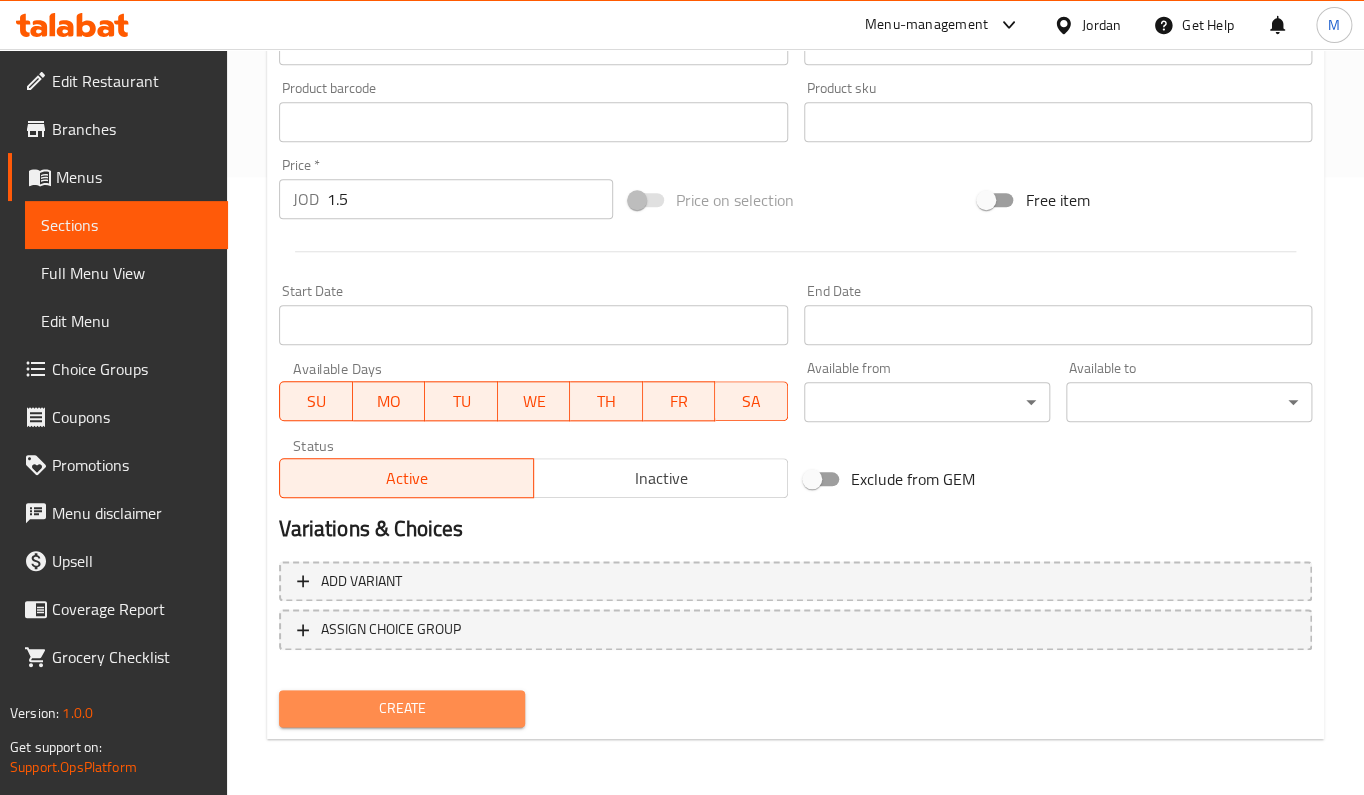 click on "Create" at bounding box center (402, 708) 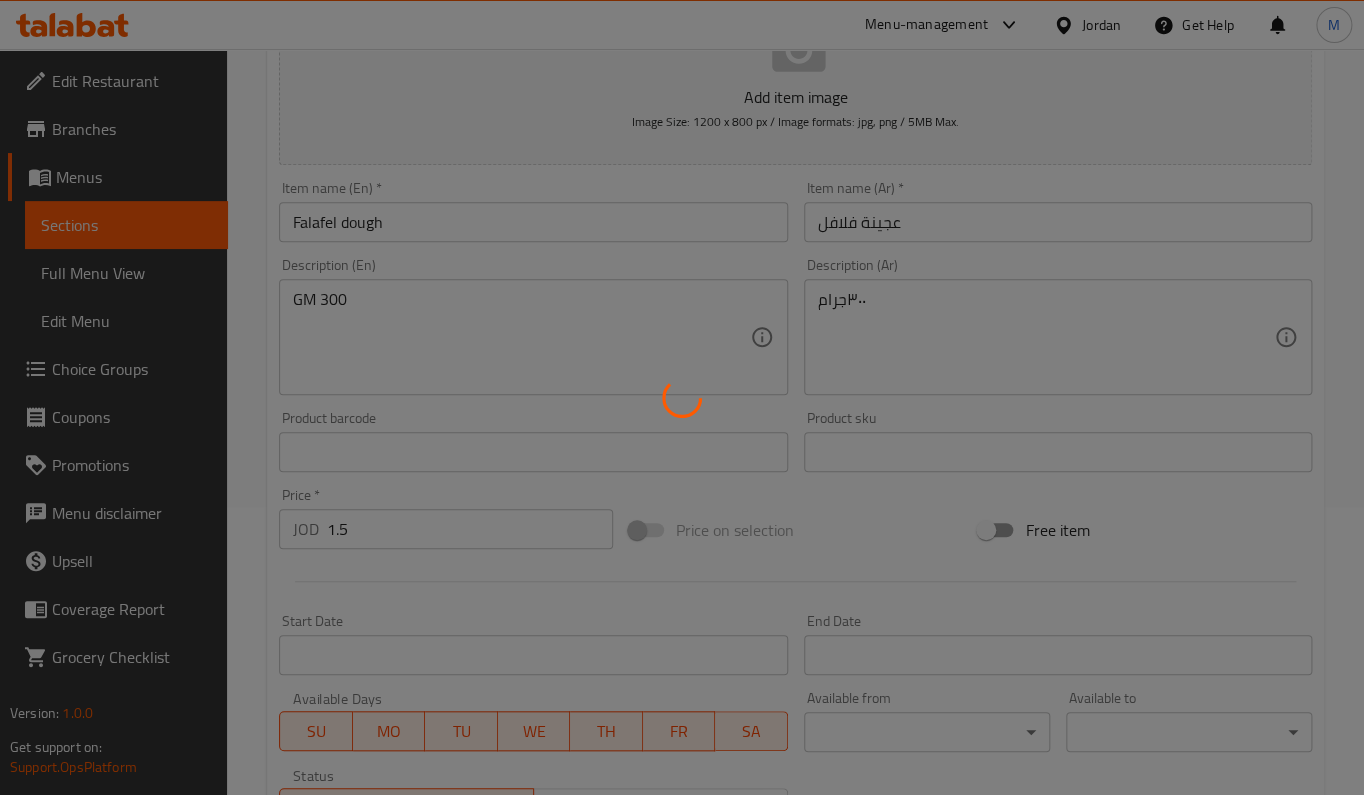 scroll, scrollTop: 218, scrollLeft: 0, axis: vertical 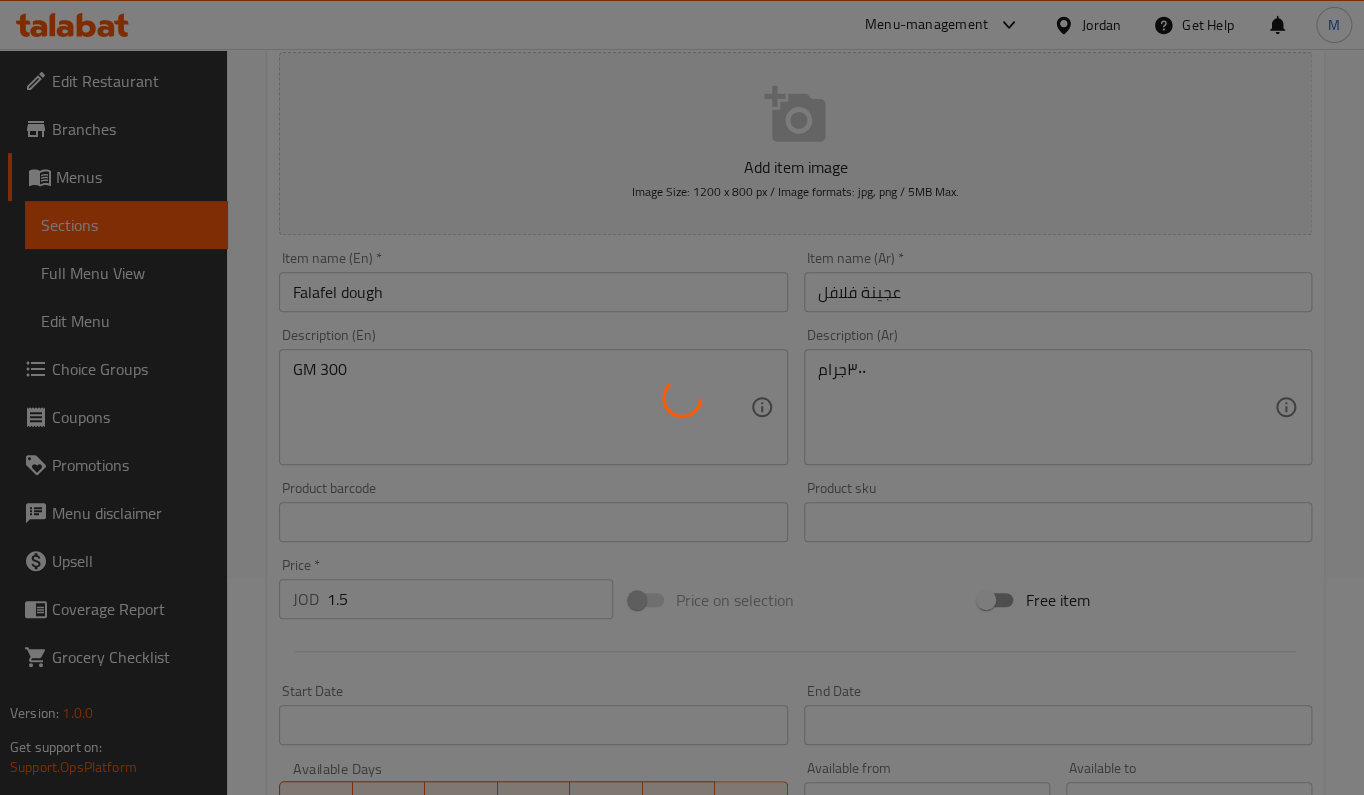 type 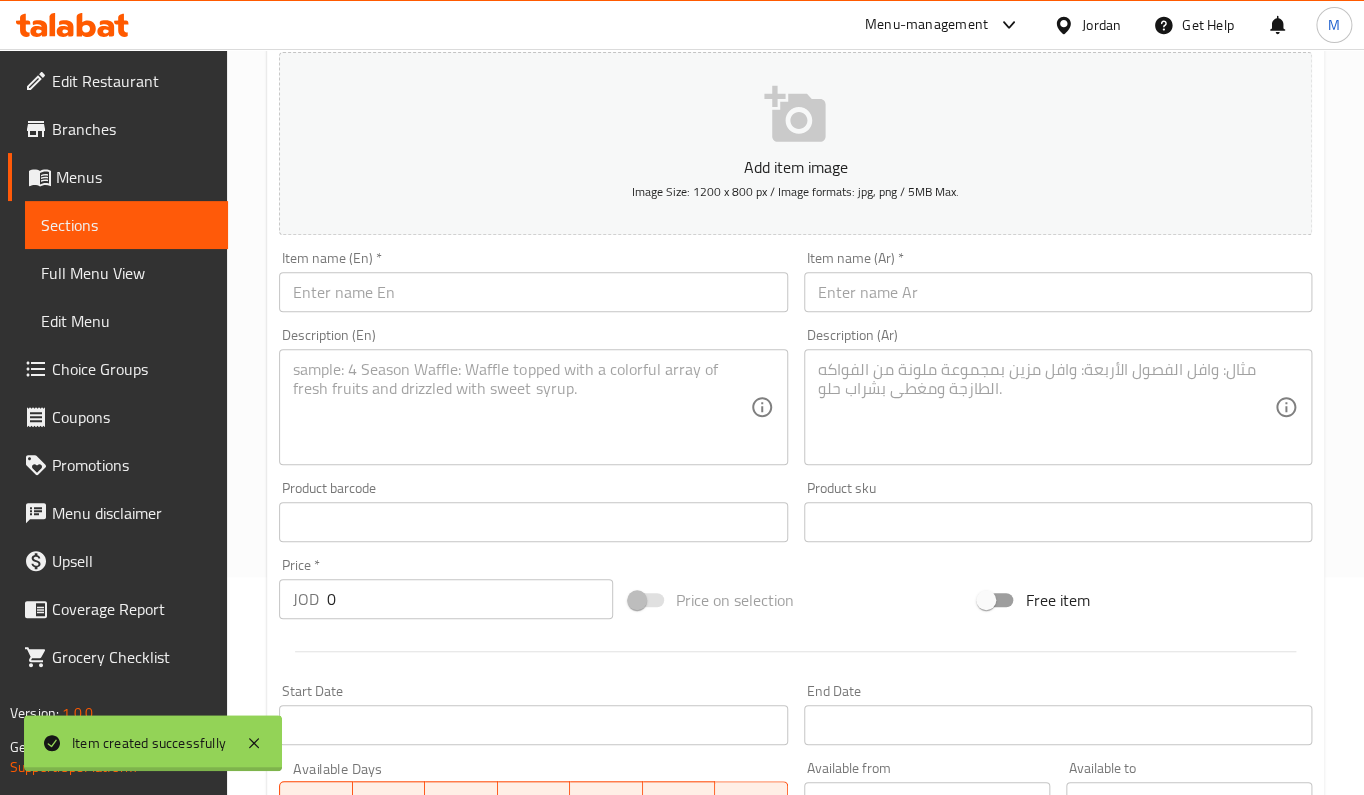 scroll, scrollTop: 0, scrollLeft: 0, axis: both 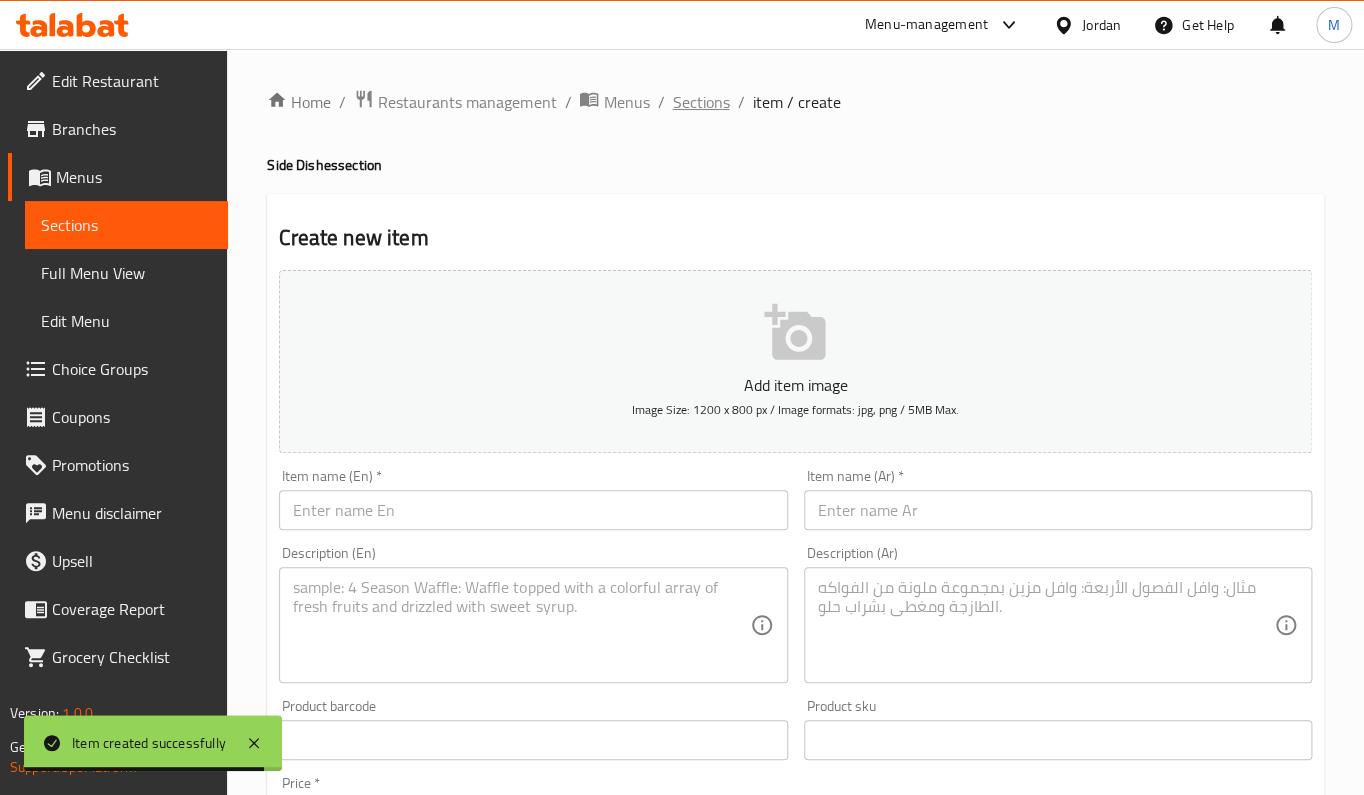 click on "Sections" at bounding box center [700, 102] 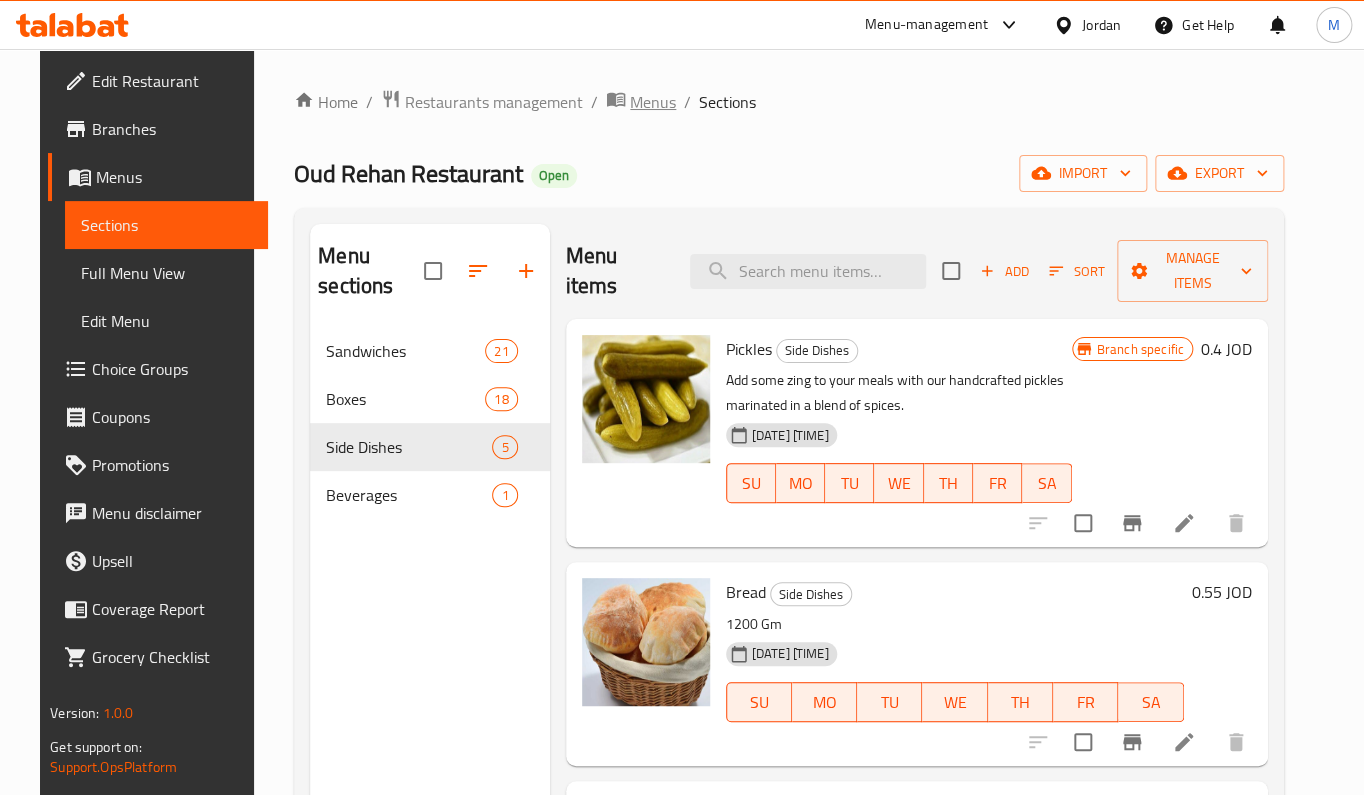 click on "Menus" at bounding box center [653, 102] 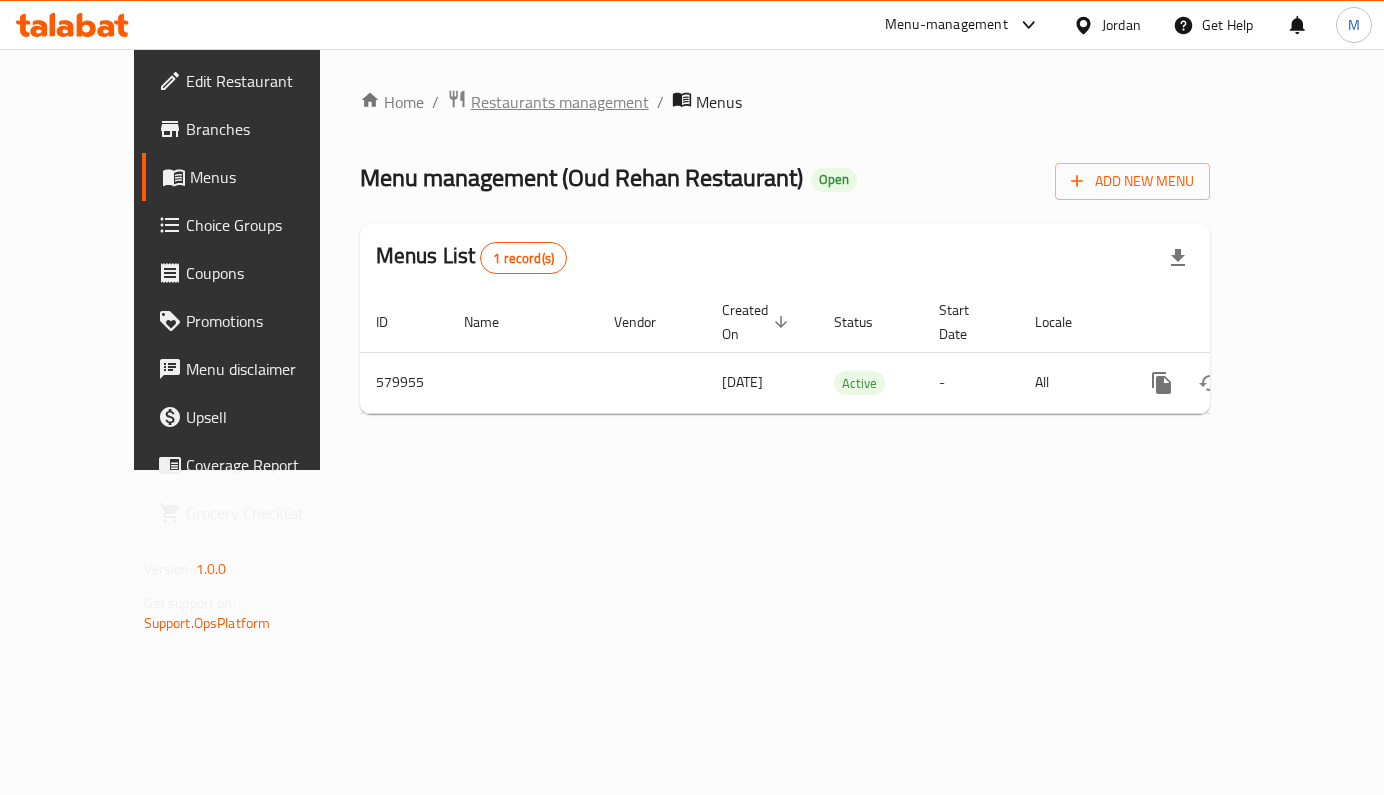 click on "Restaurants management" at bounding box center (560, 102) 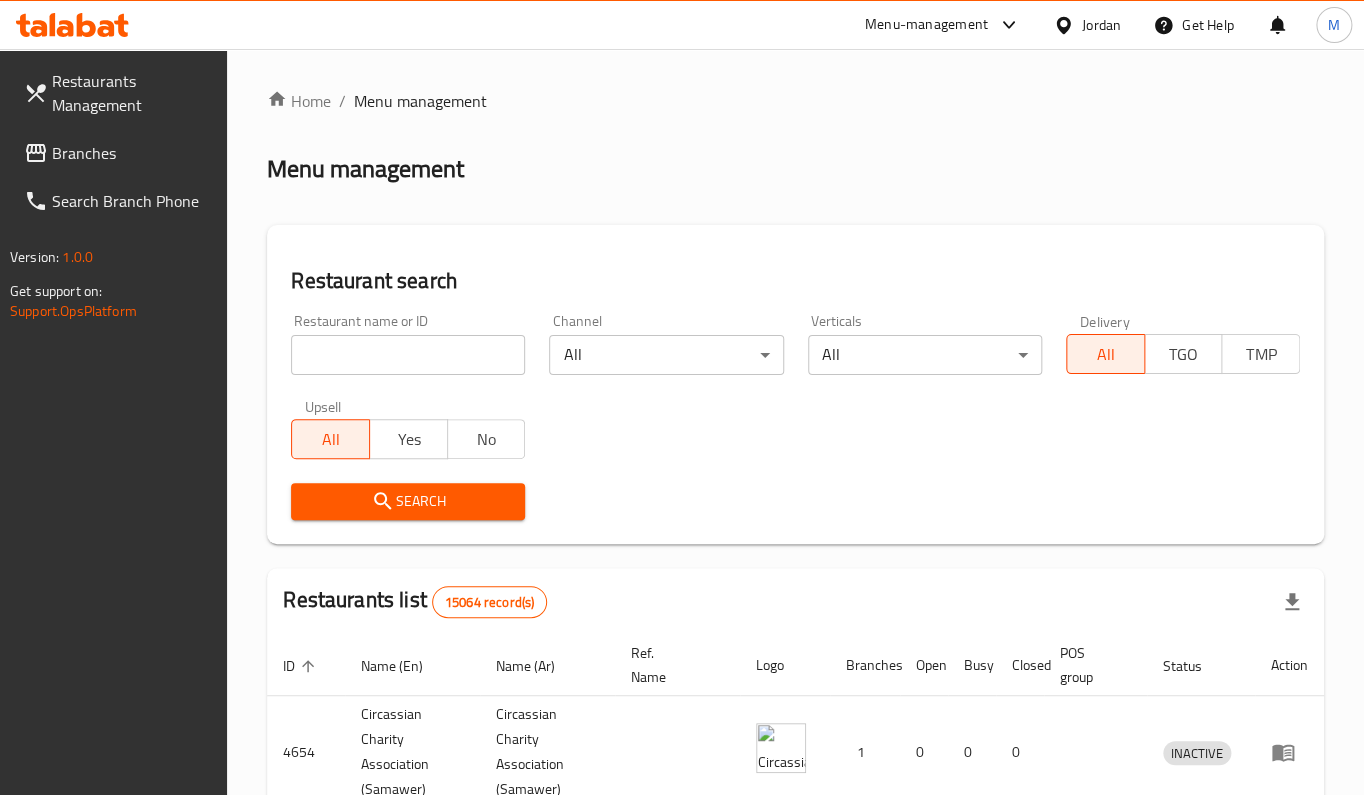 click at bounding box center (408, 355) 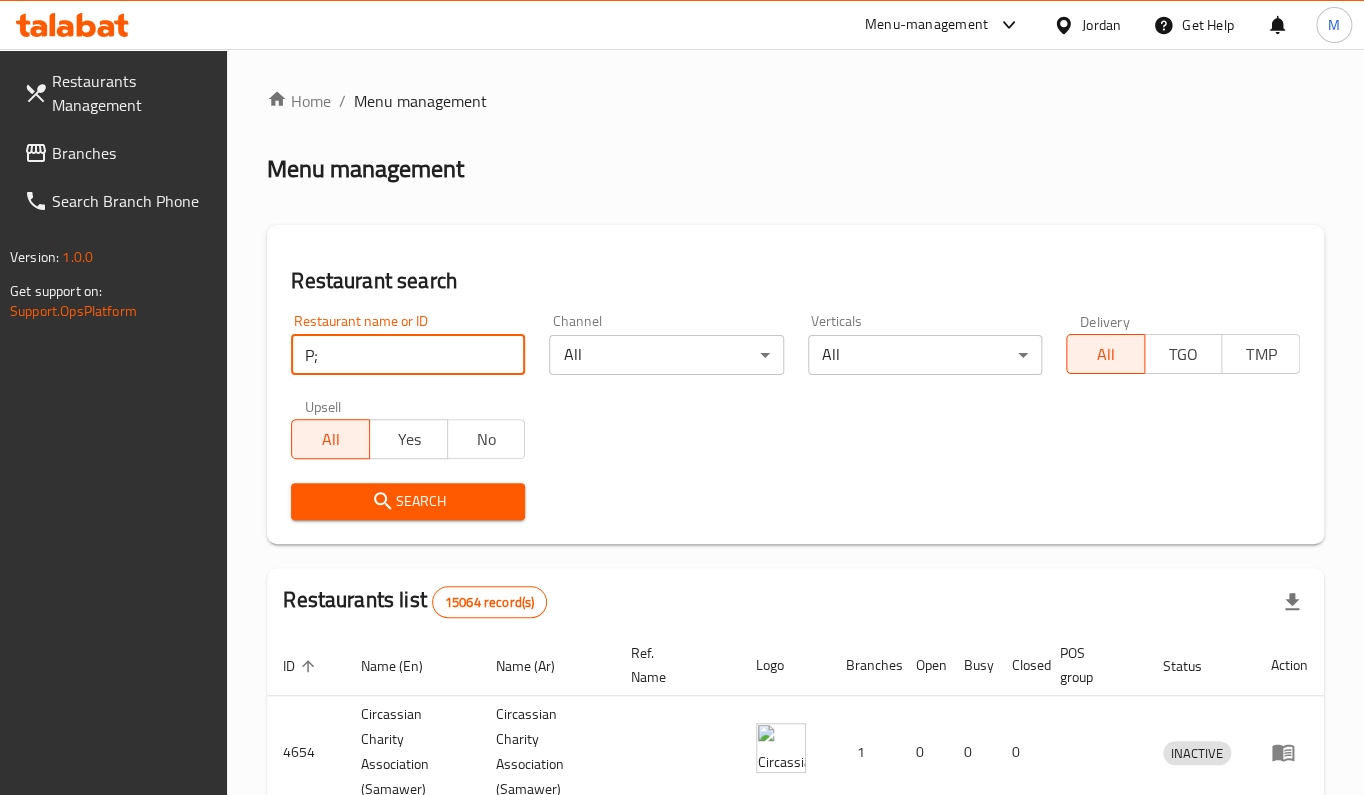 type on "P" 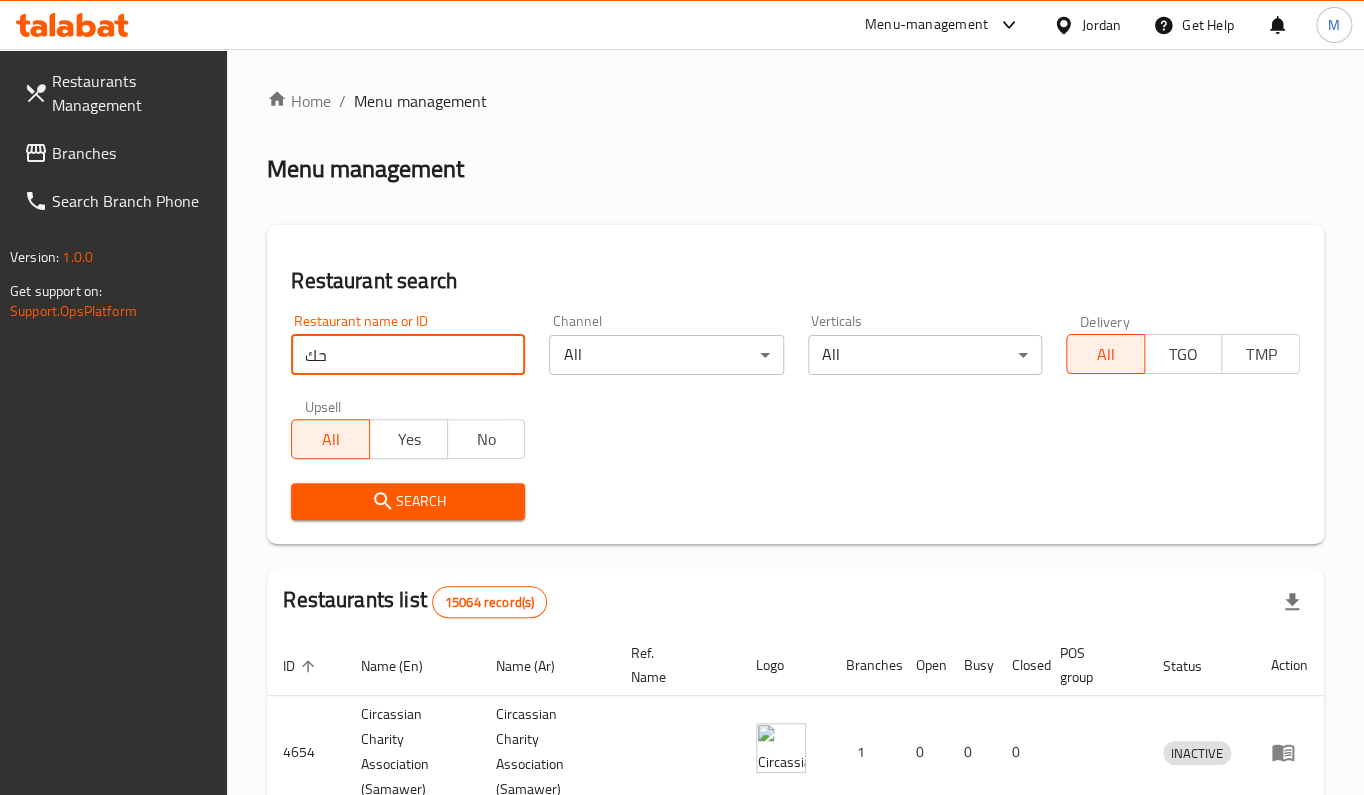 type on "حكاية عجينتنا" 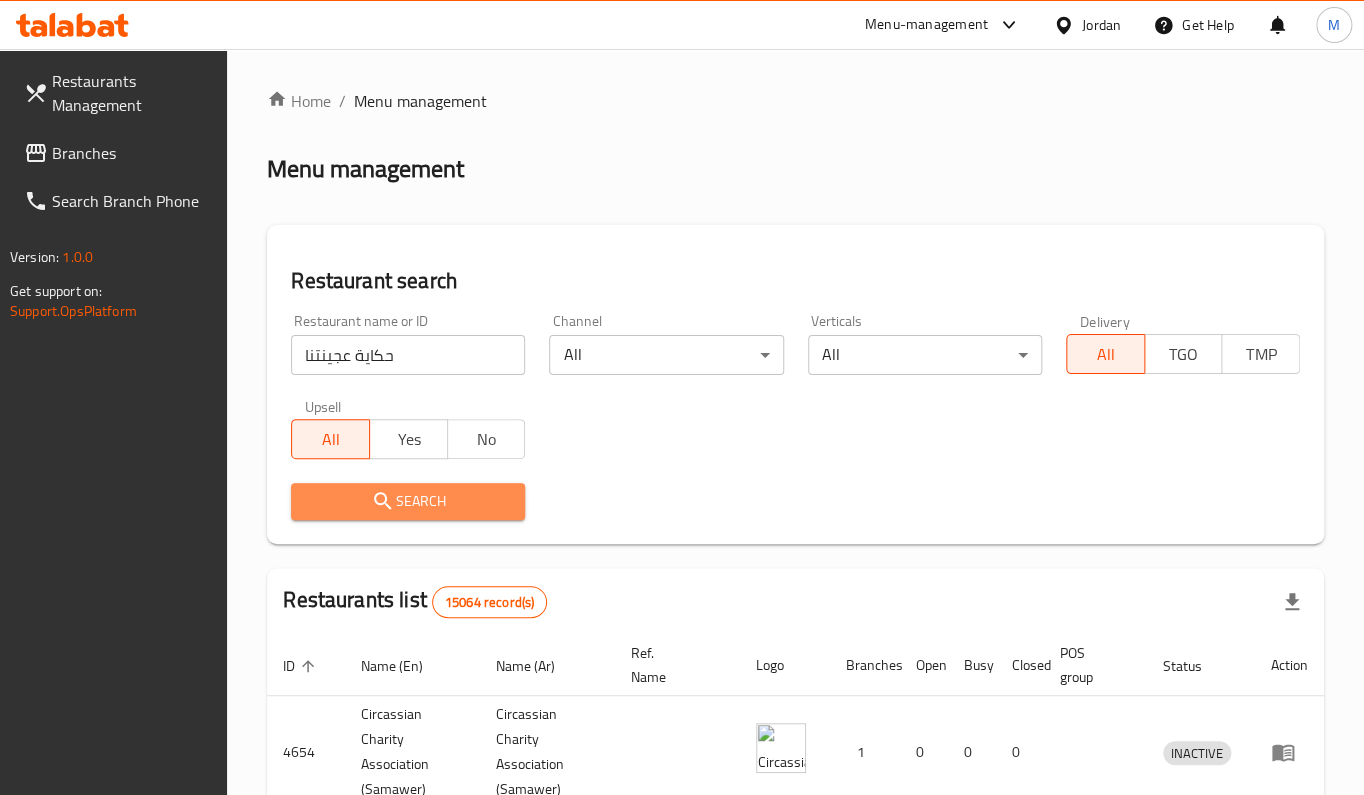 click on "Search" at bounding box center [408, 501] 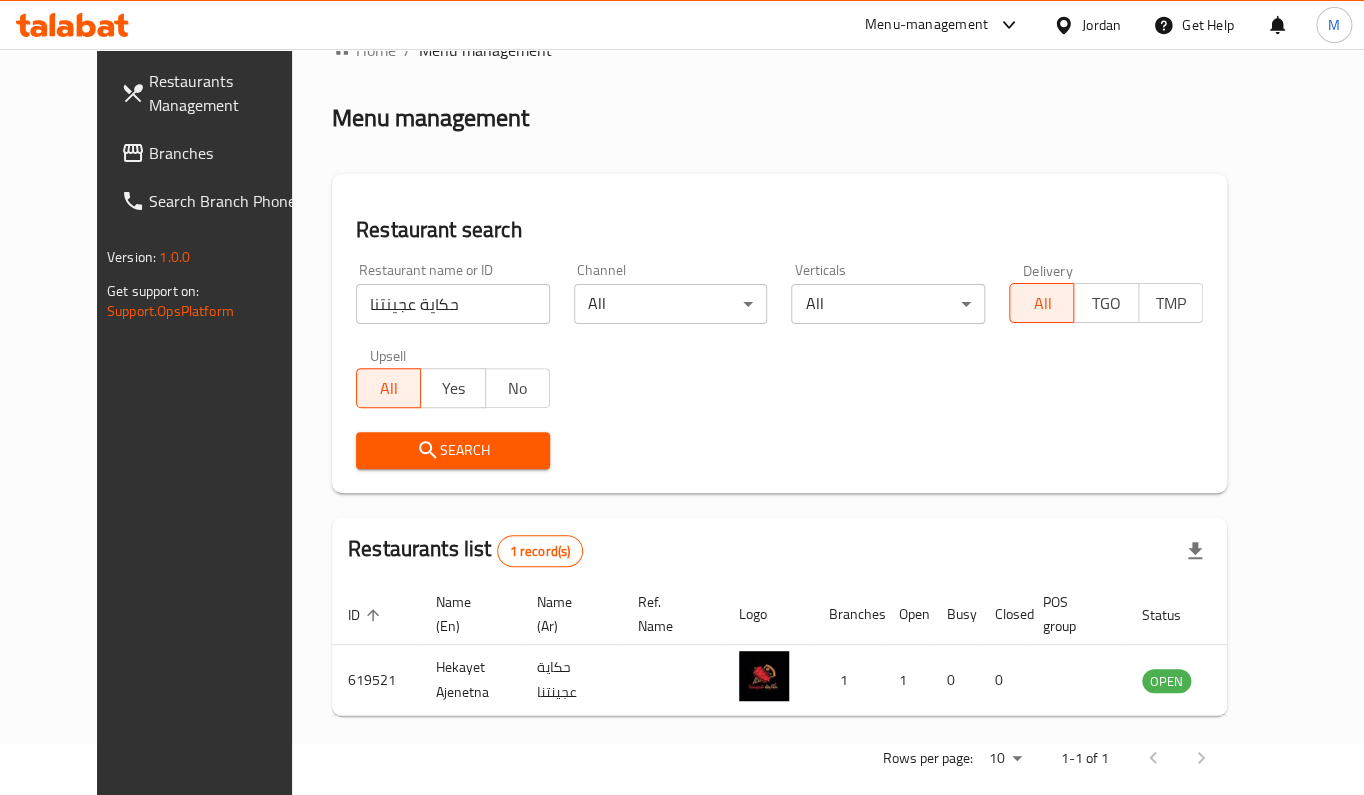 scroll, scrollTop: 80, scrollLeft: 0, axis: vertical 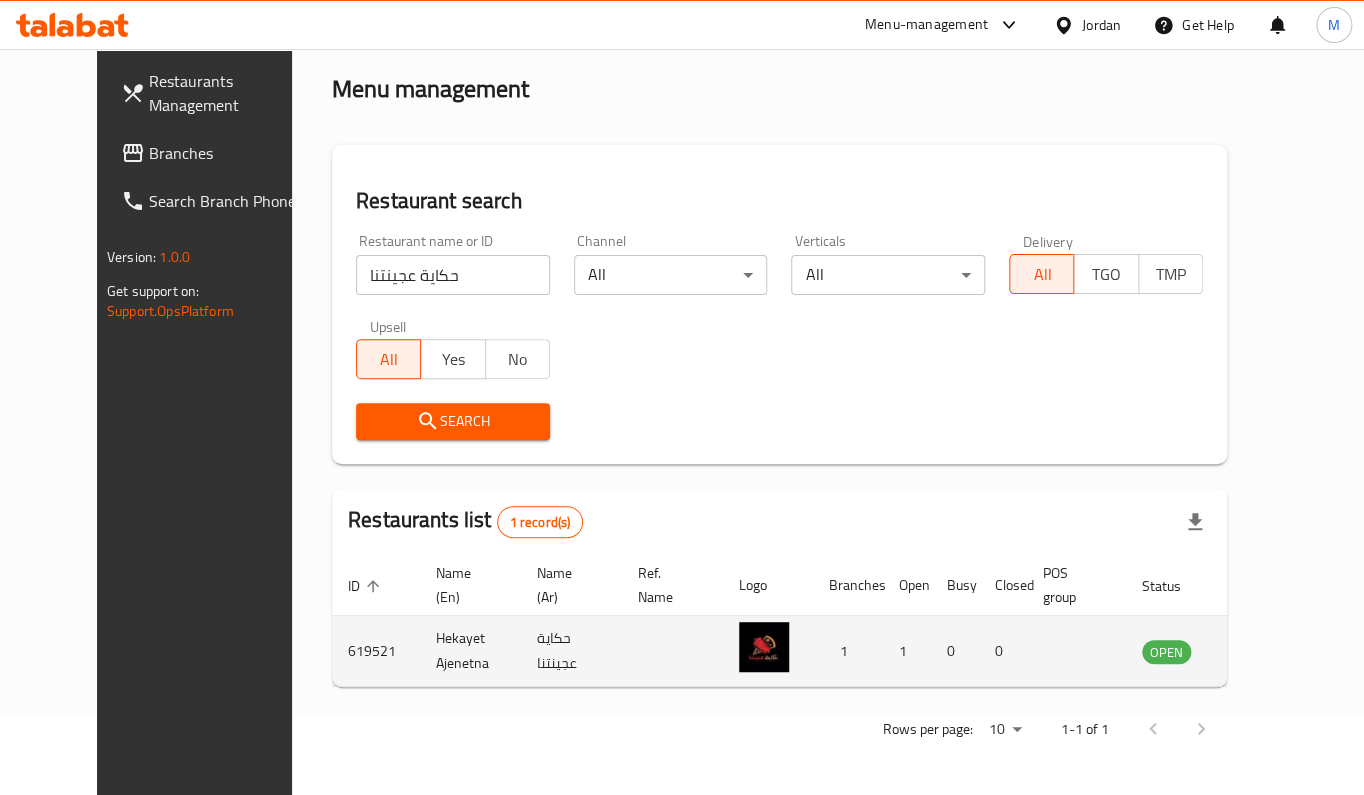 click 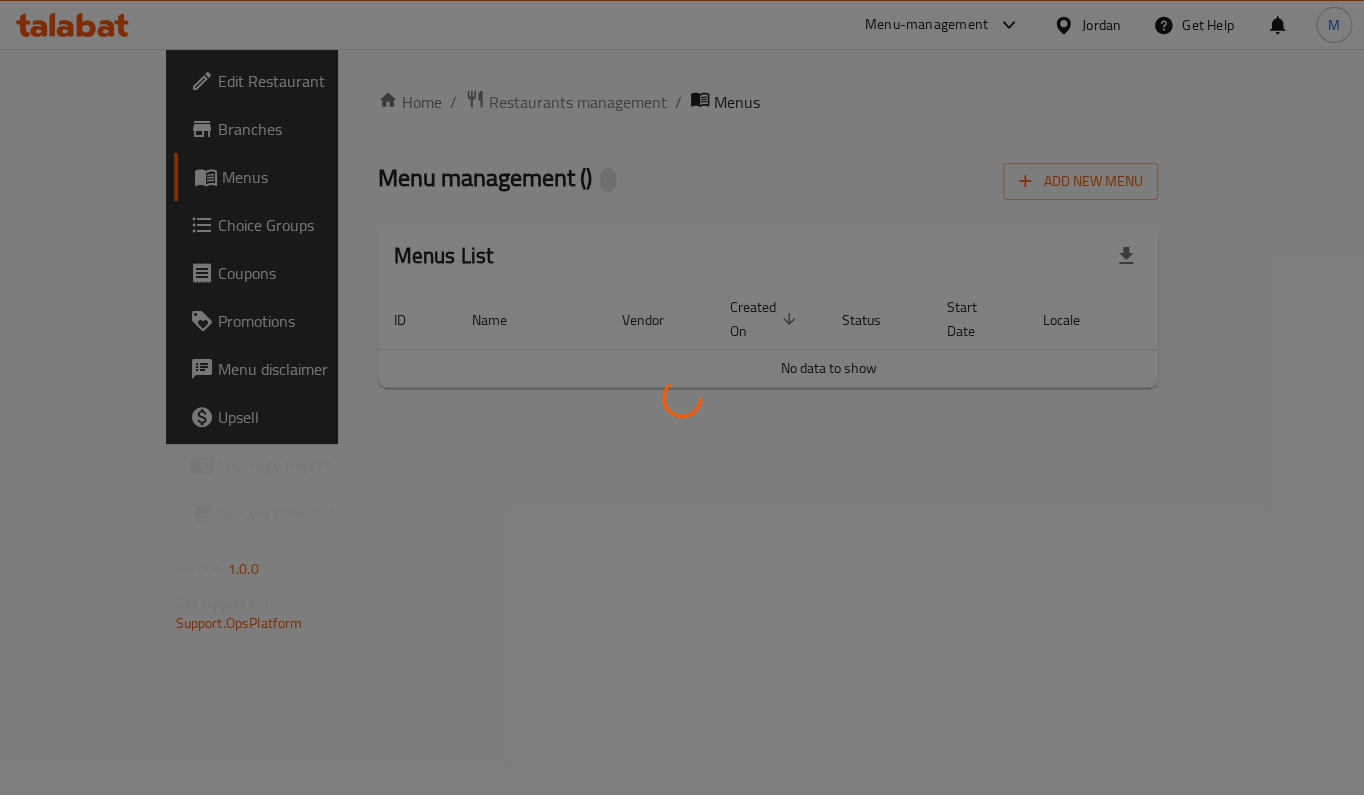 scroll, scrollTop: 0, scrollLeft: 0, axis: both 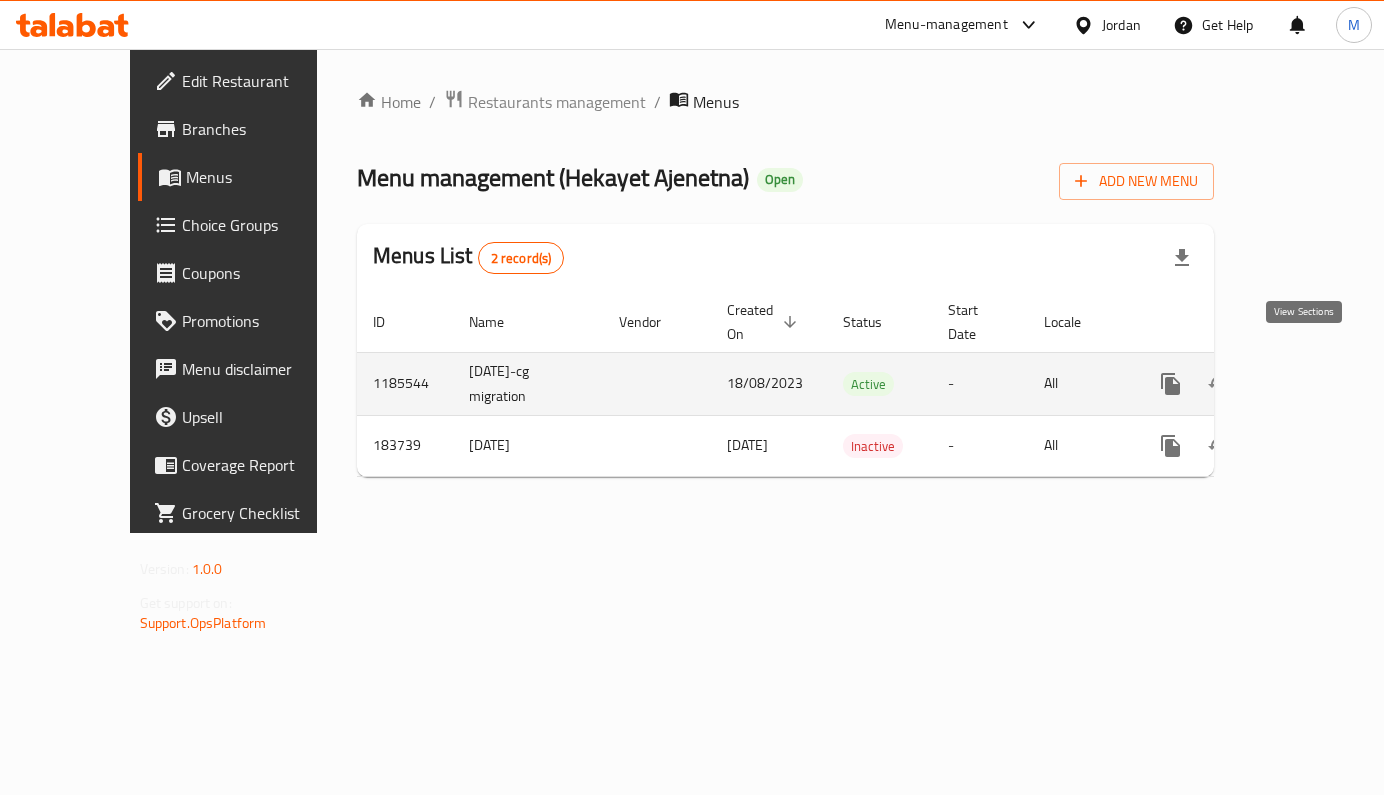 click 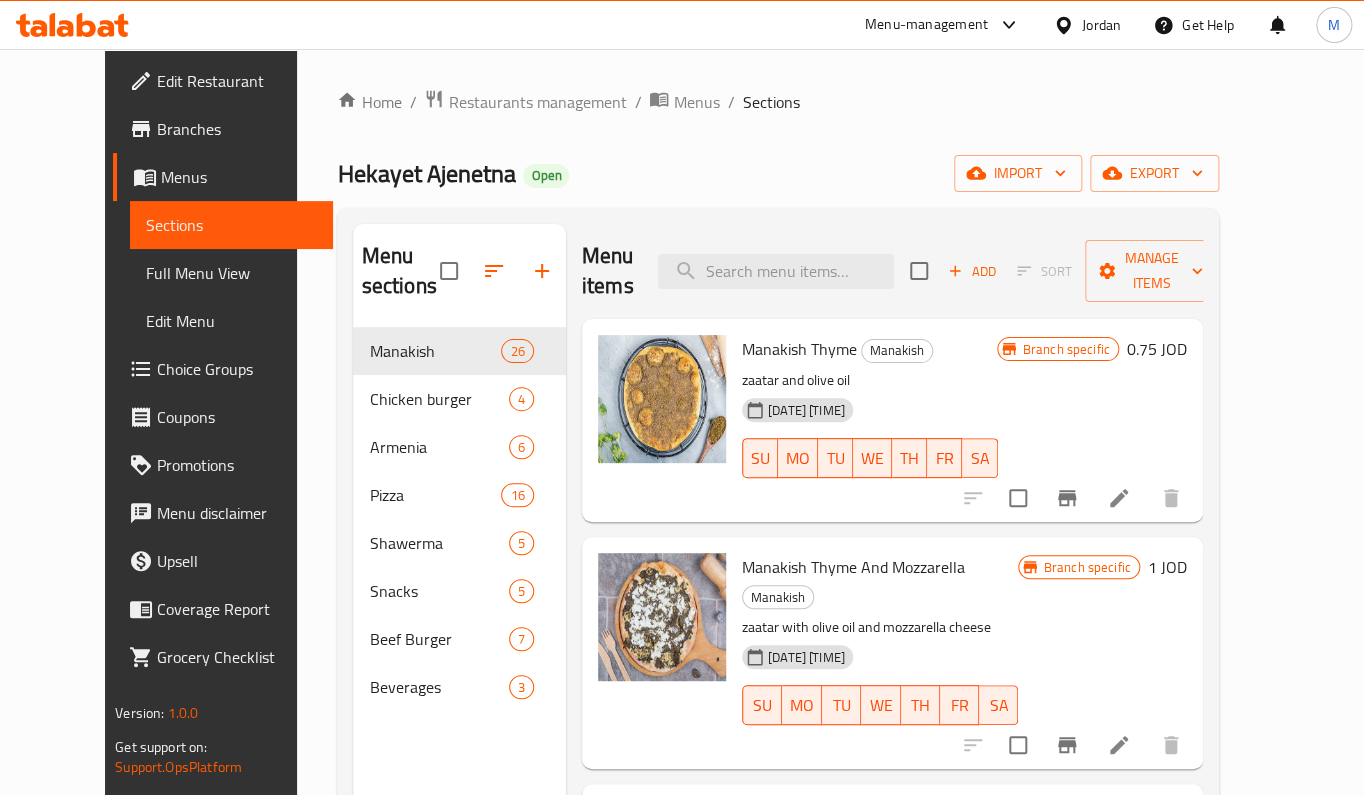 scroll, scrollTop: 266, scrollLeft: 0, axis: vertical 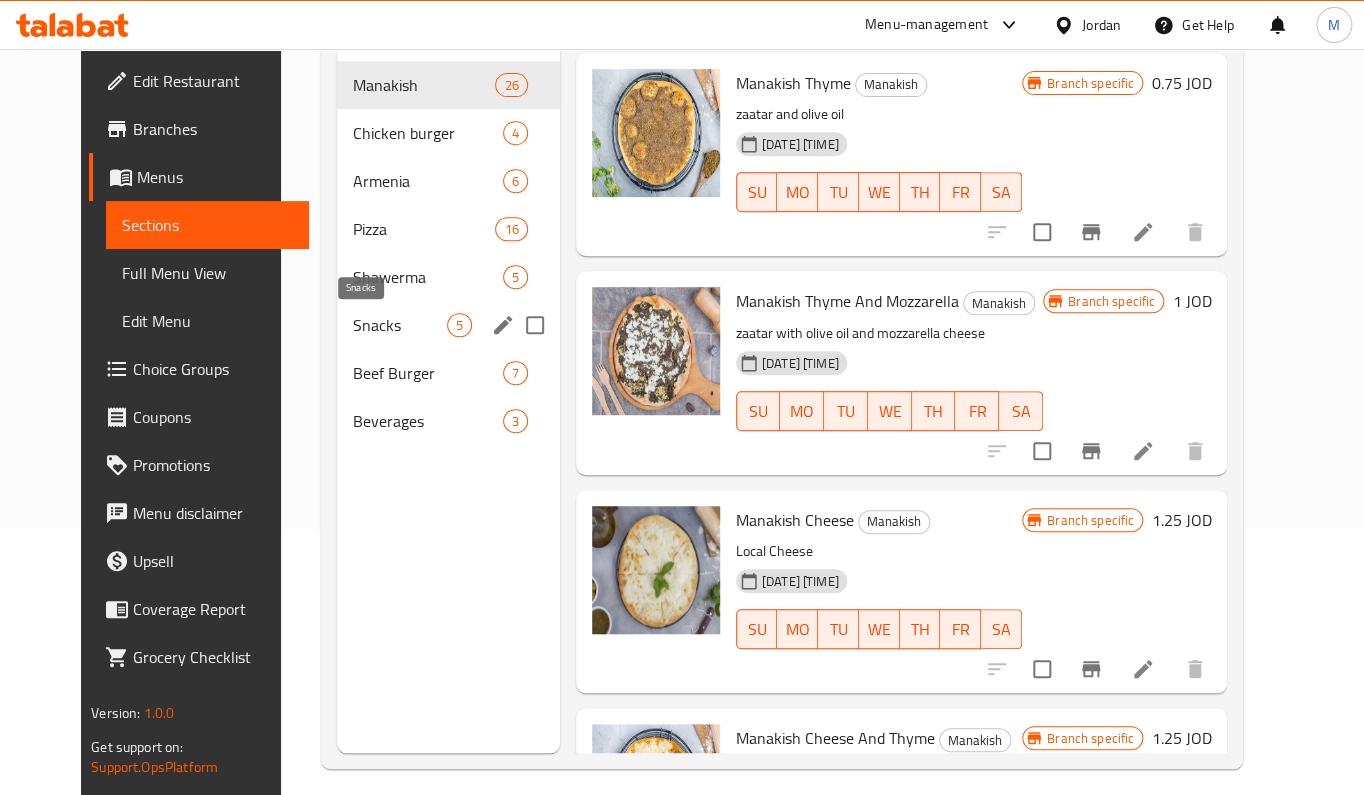 click on "Snacks" at bounding box center (399, 325) 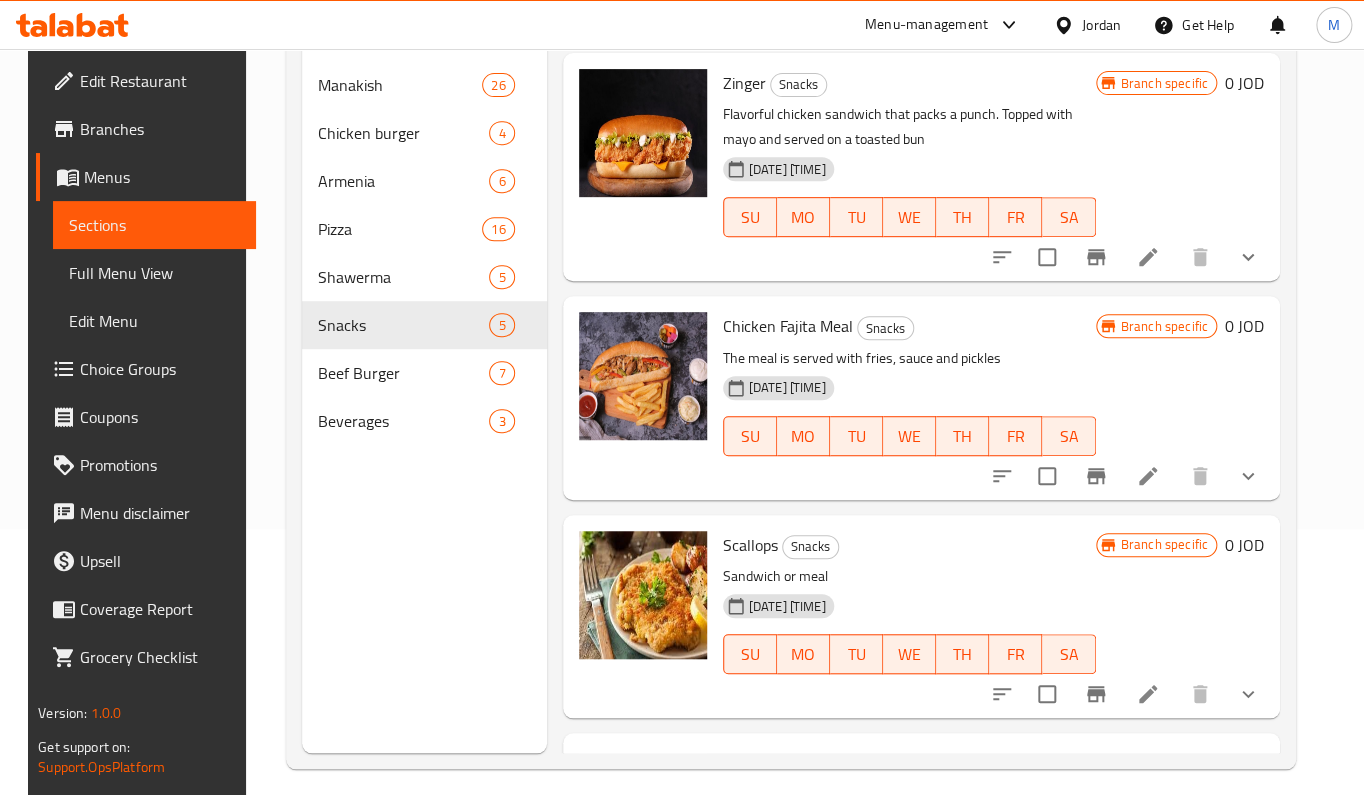 scroll, scrollTop: 372, scrollLeft: 0, axis: vertical 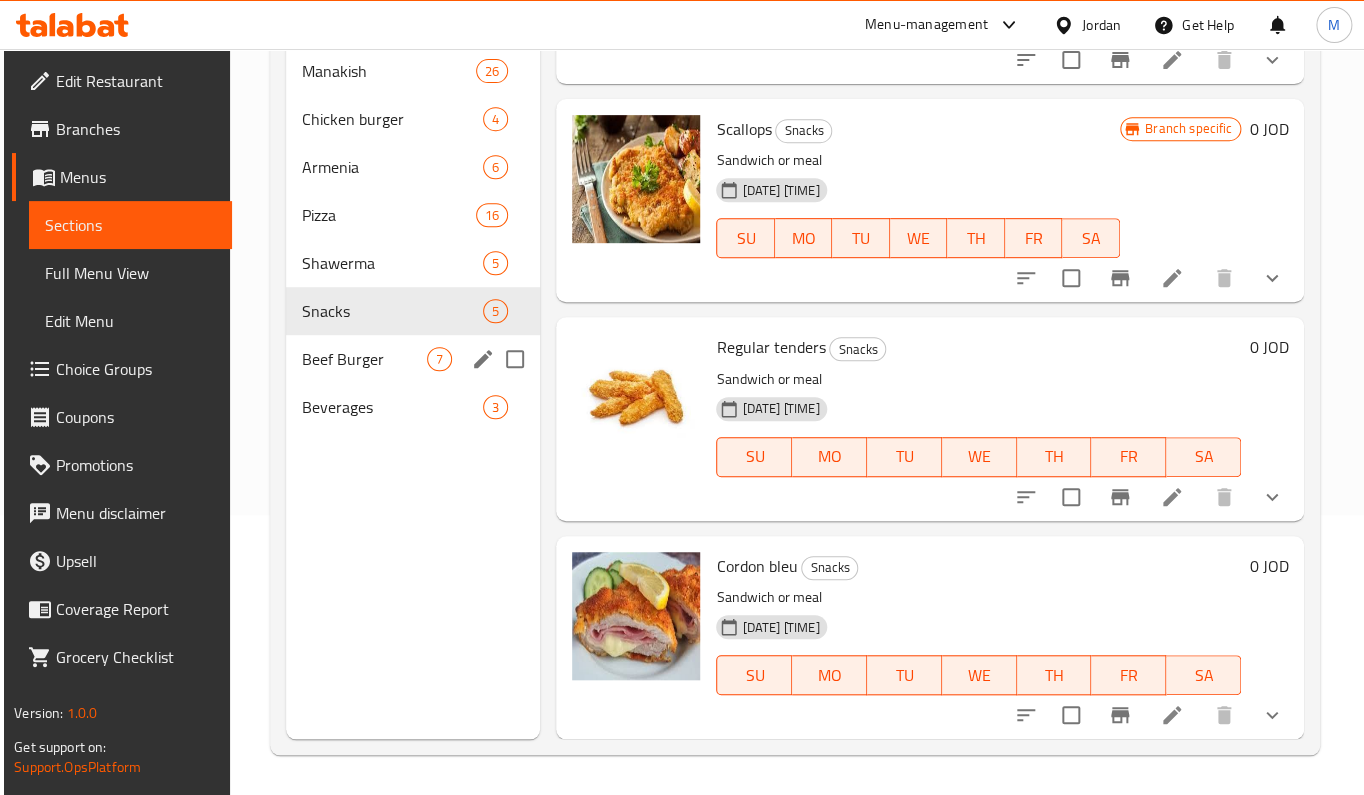 click on "Beef Burger" at bounding box center [364, 359] 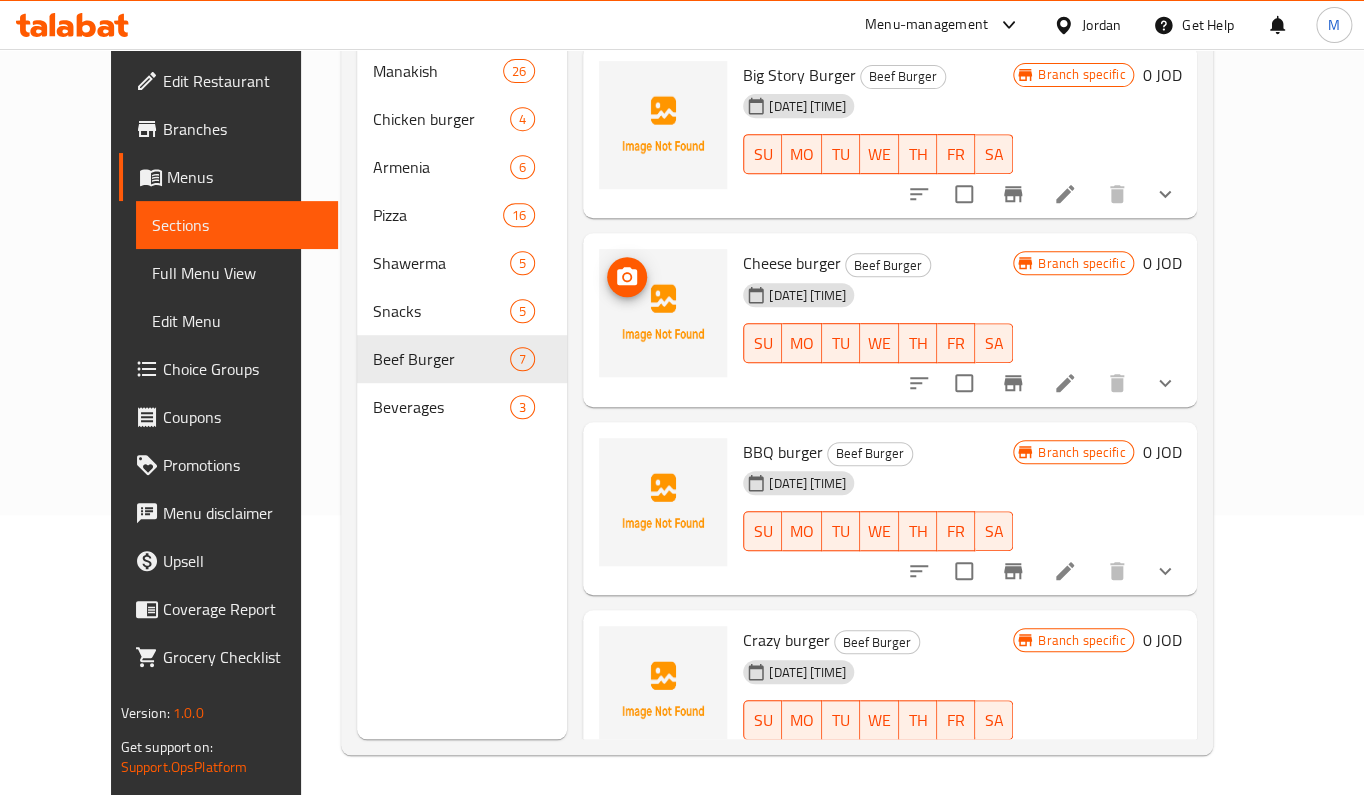 scroll, scrollTop: 575, scrollLeft: 0, axis: vertical 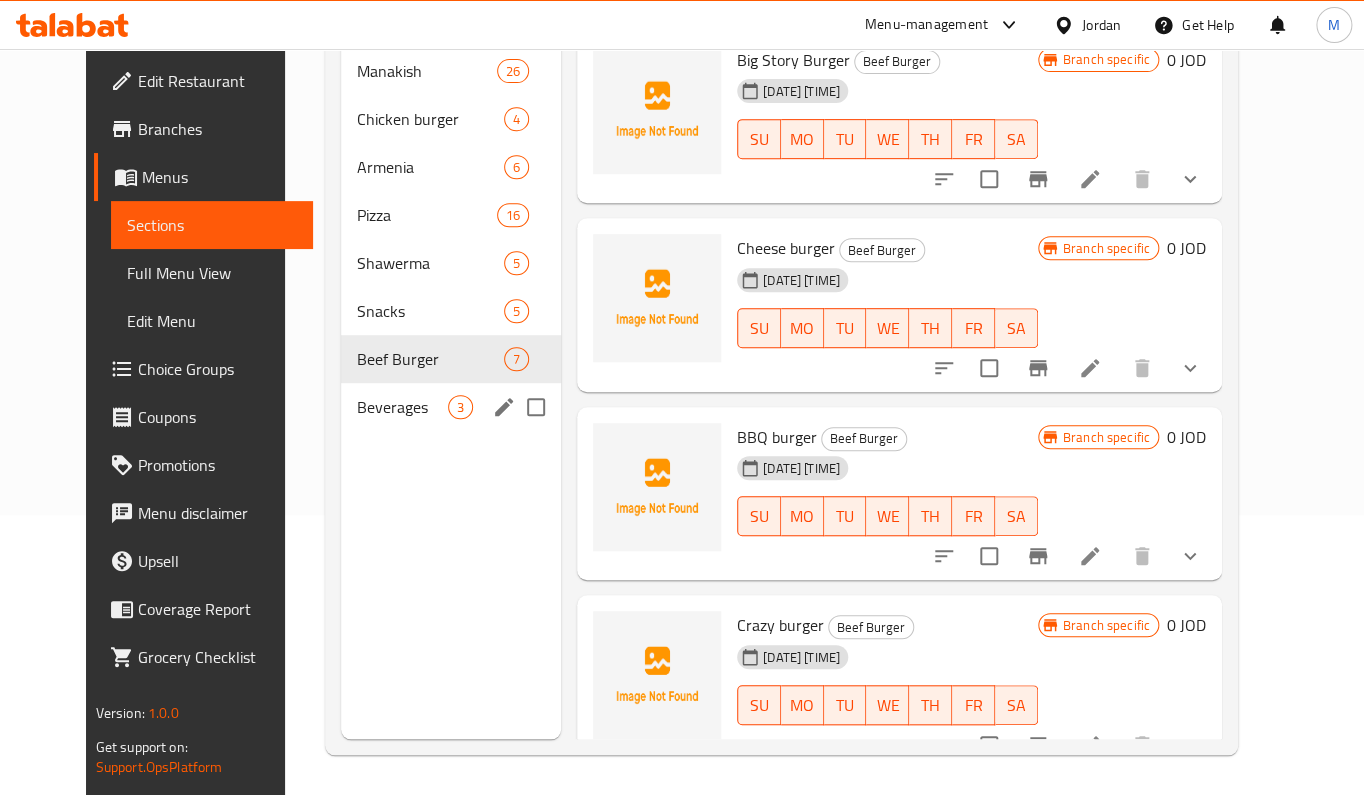 click on "Beverages" at bounding box center [402, 407] 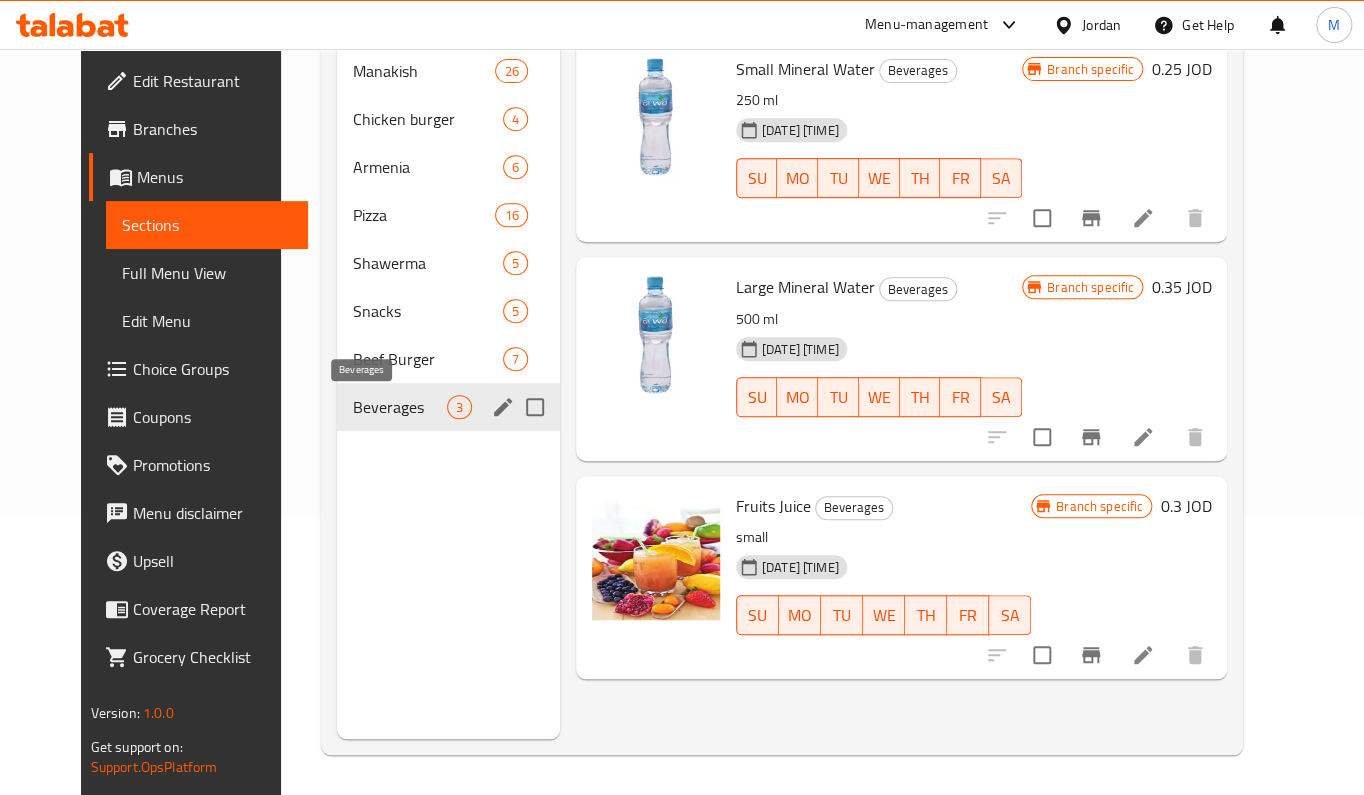 scroll, scrollTop: 0, scrollLeft: 0, axis: both 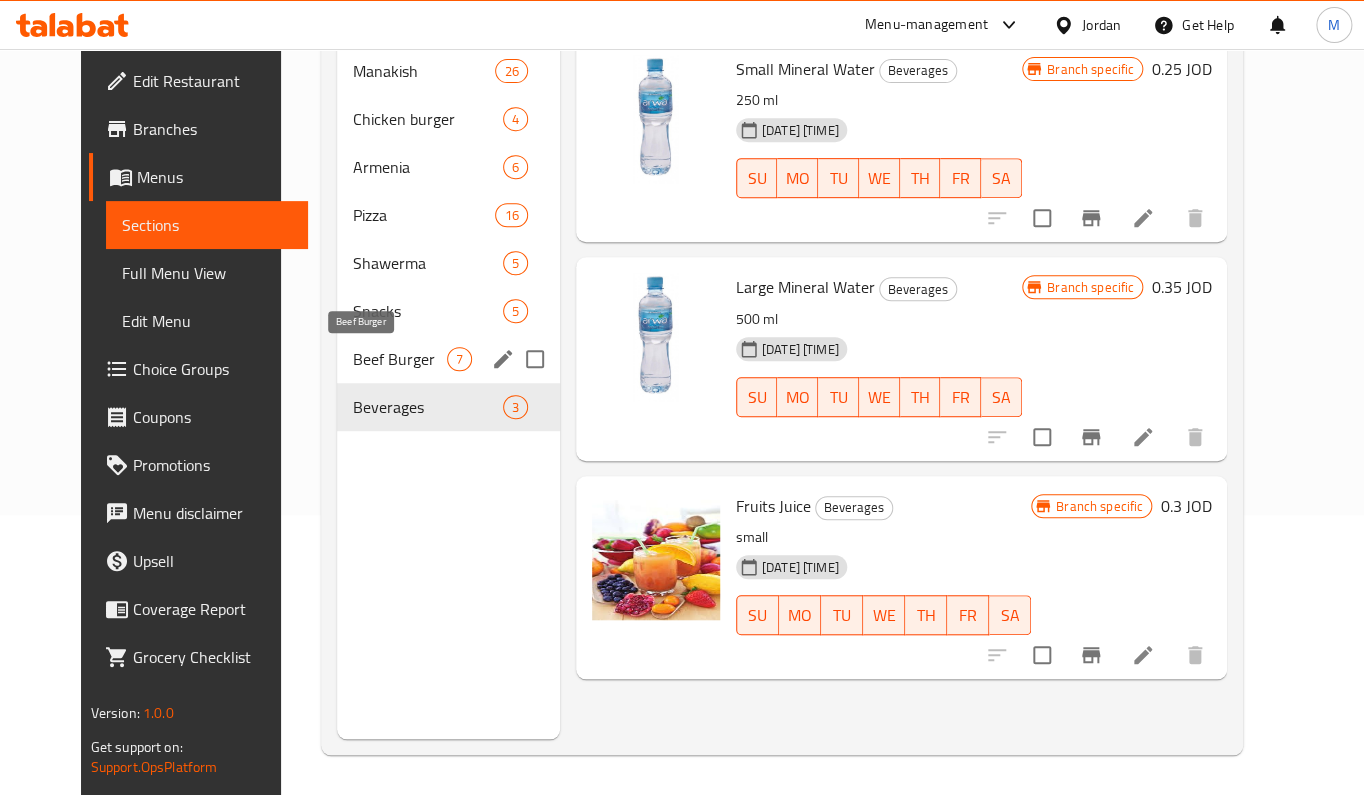 click on "Beef Burger" at bounding box center (399, 359) 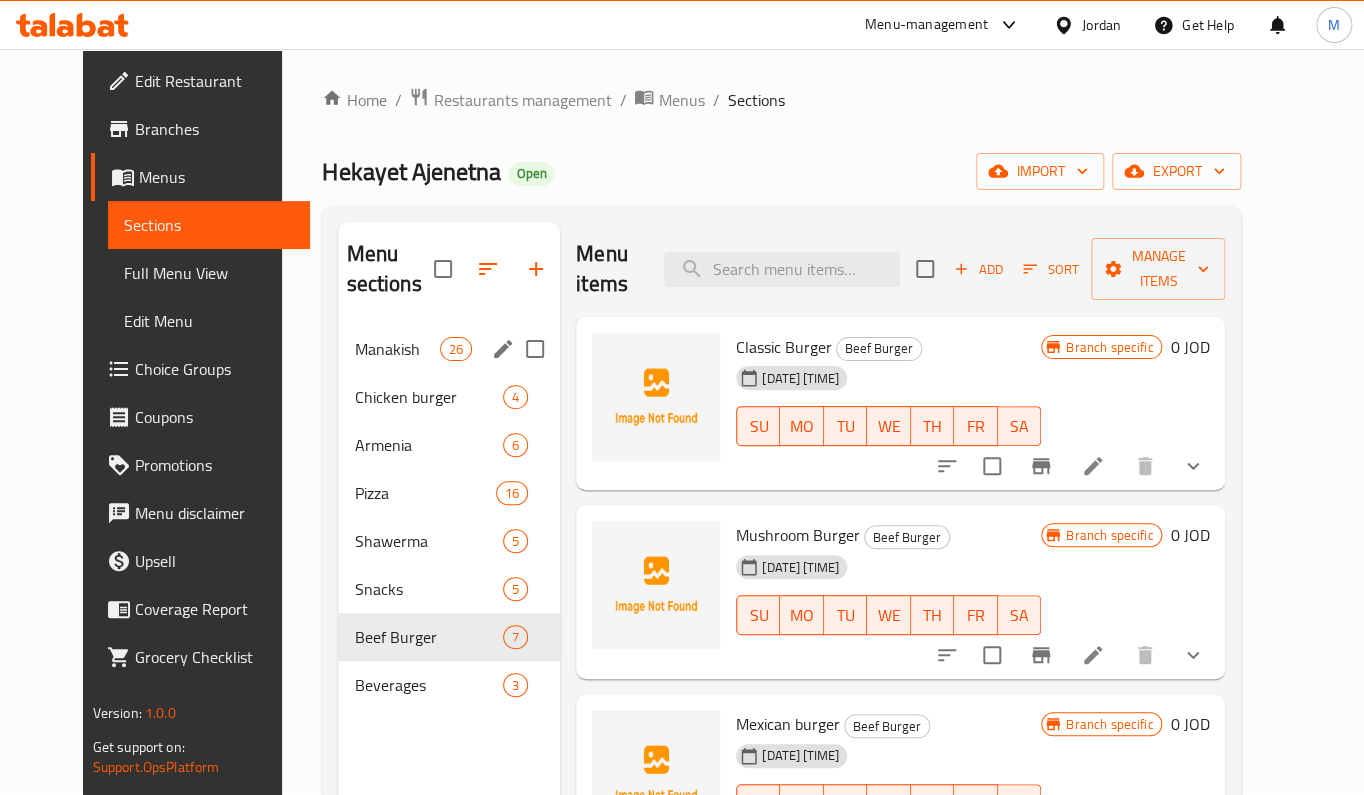 scroll, scrollTop: 0, scrollLeft: 0, axis: both 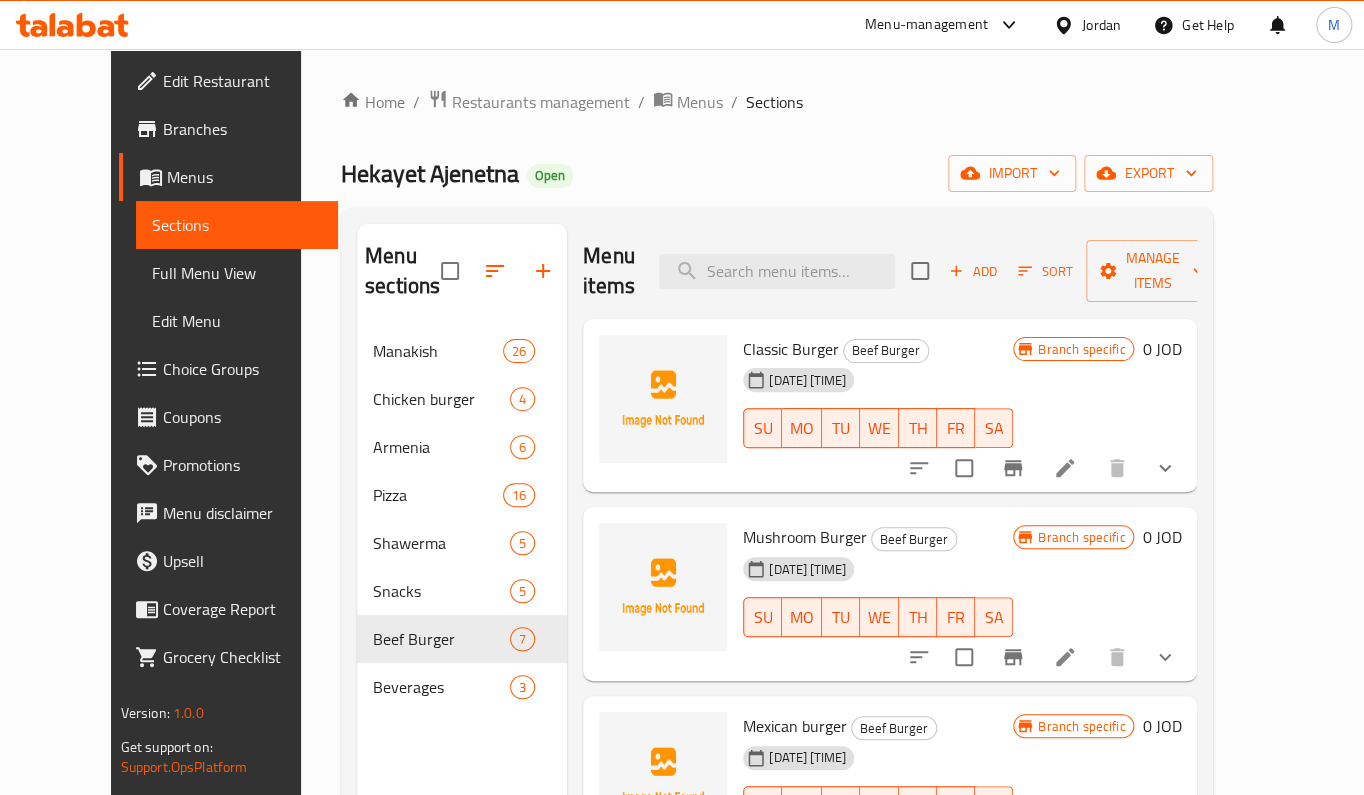 click on "Branches" at bounding box center (243, 129) 